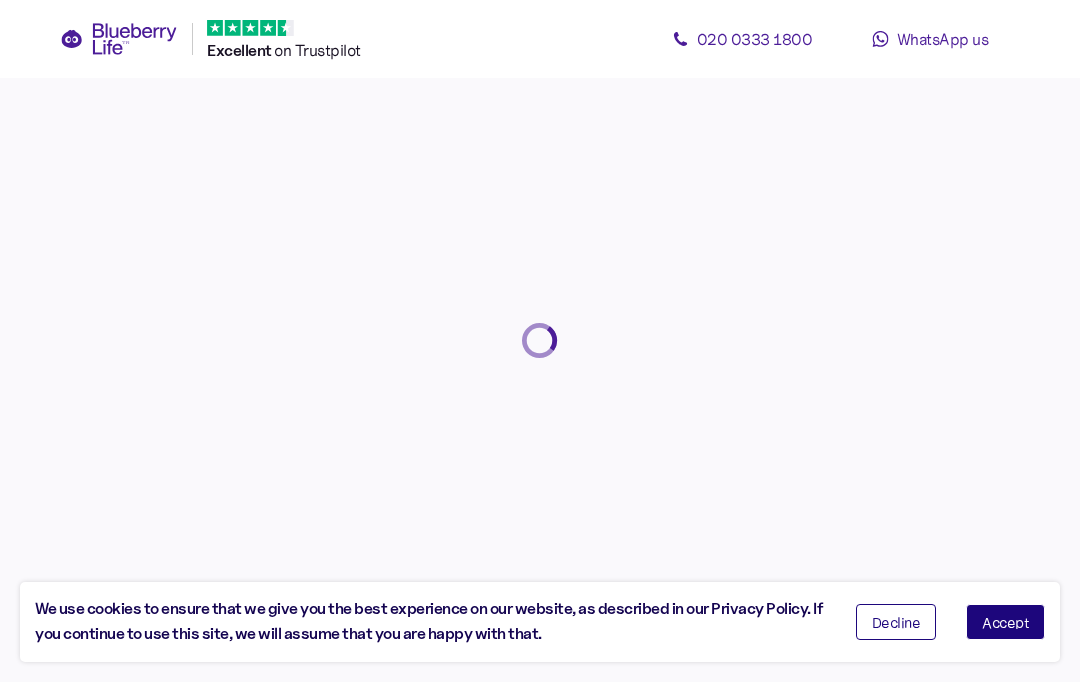 scroll, scrollTop: 0, scrollLeft: 0, axis: both 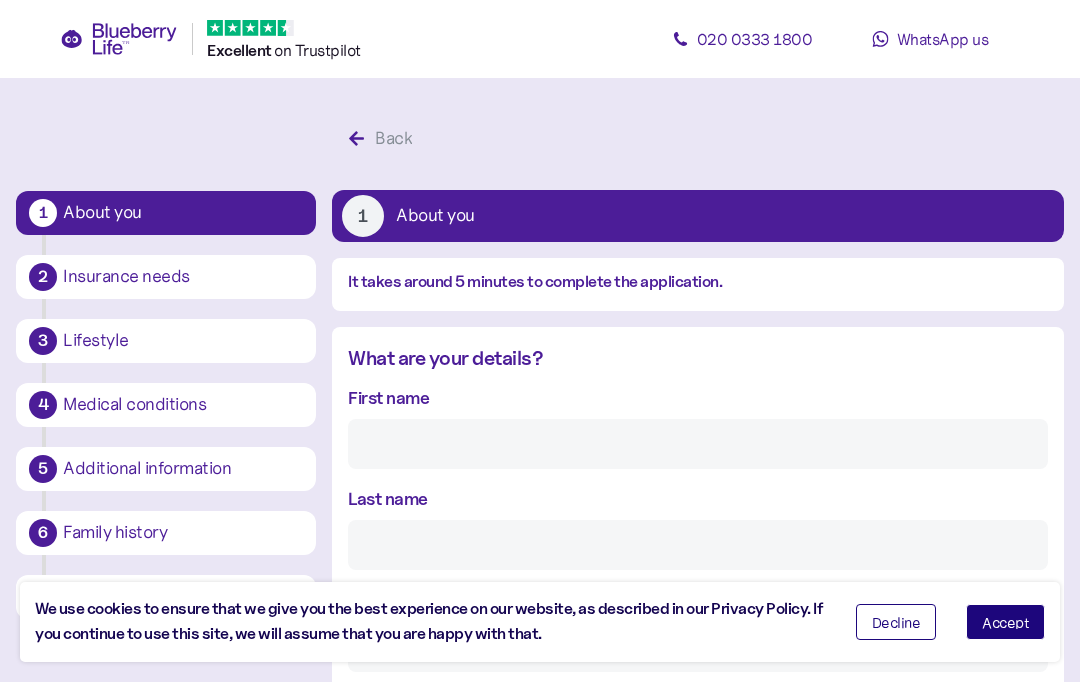 click on "First name" at bounding box center [698, 444] 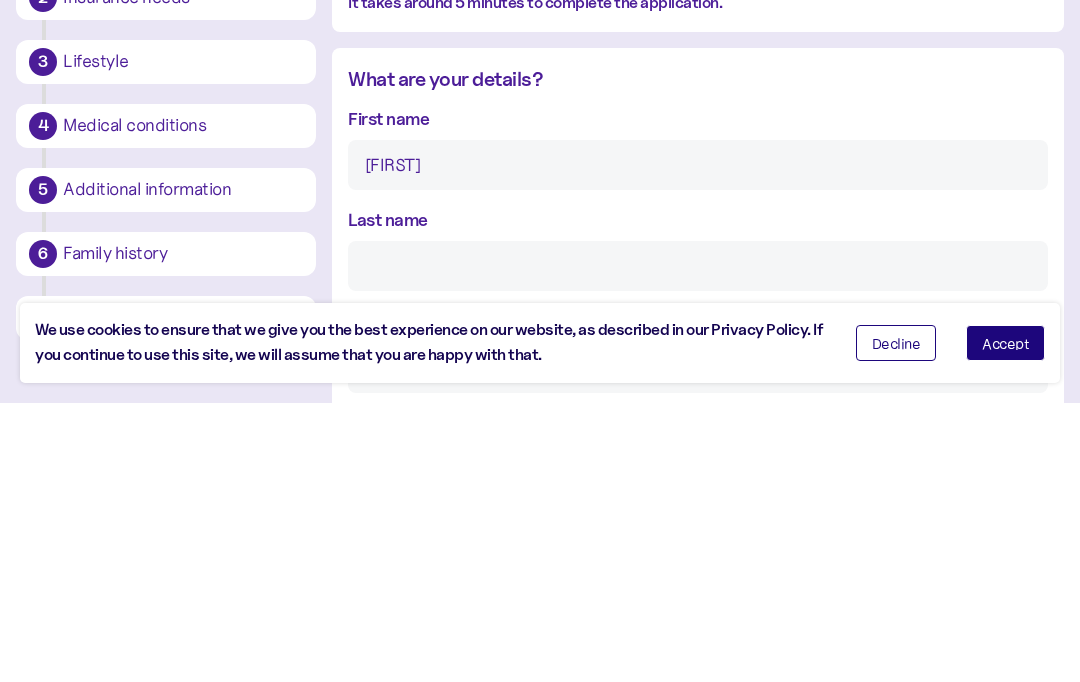 type on "[FIRST]" 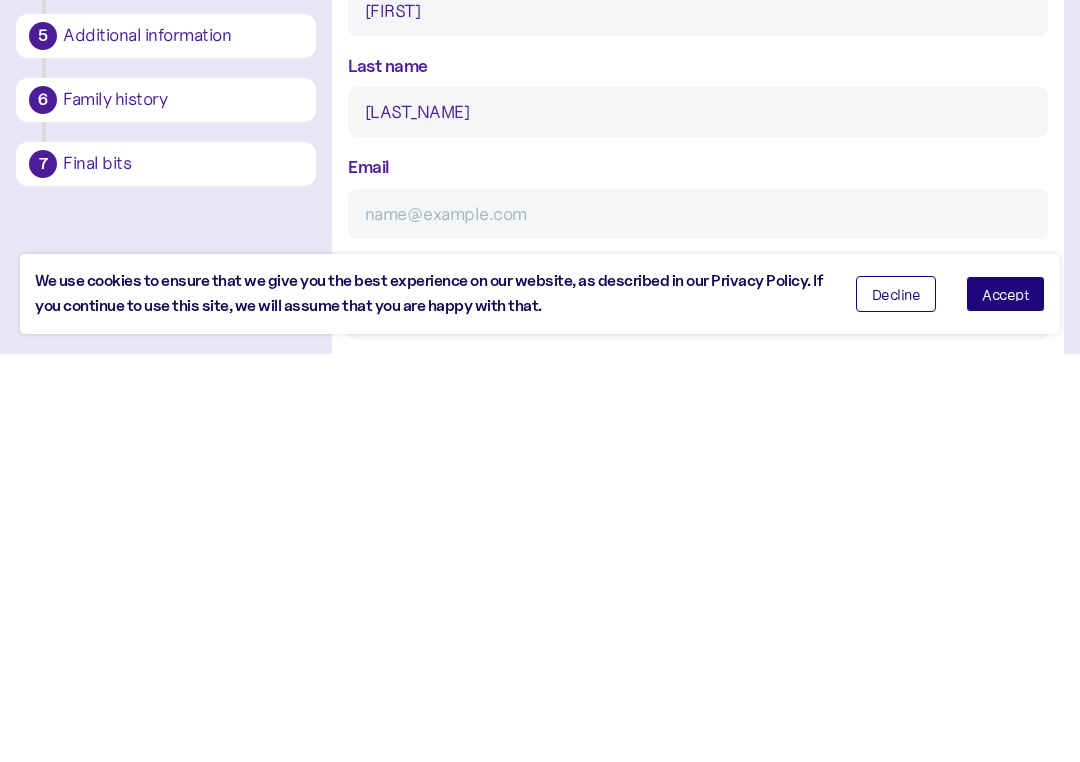scroll, scrollTop: 27, scrollLeft: 0, axis: vertical 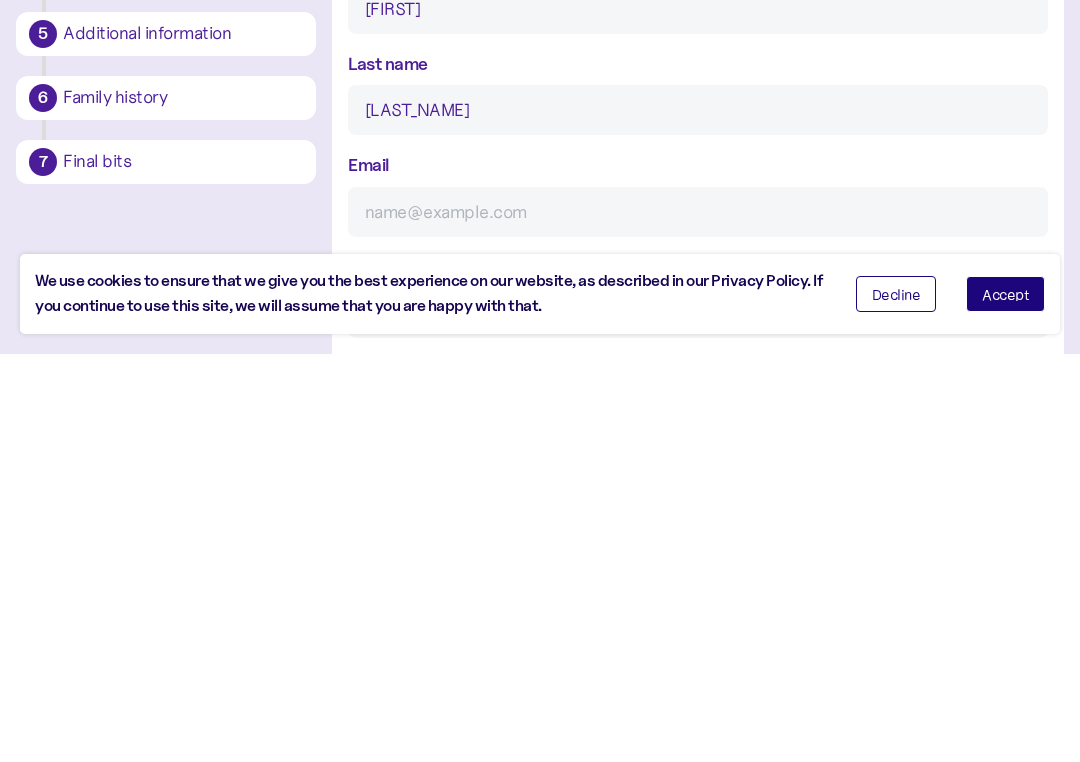 type on "[LAST_NAME]" 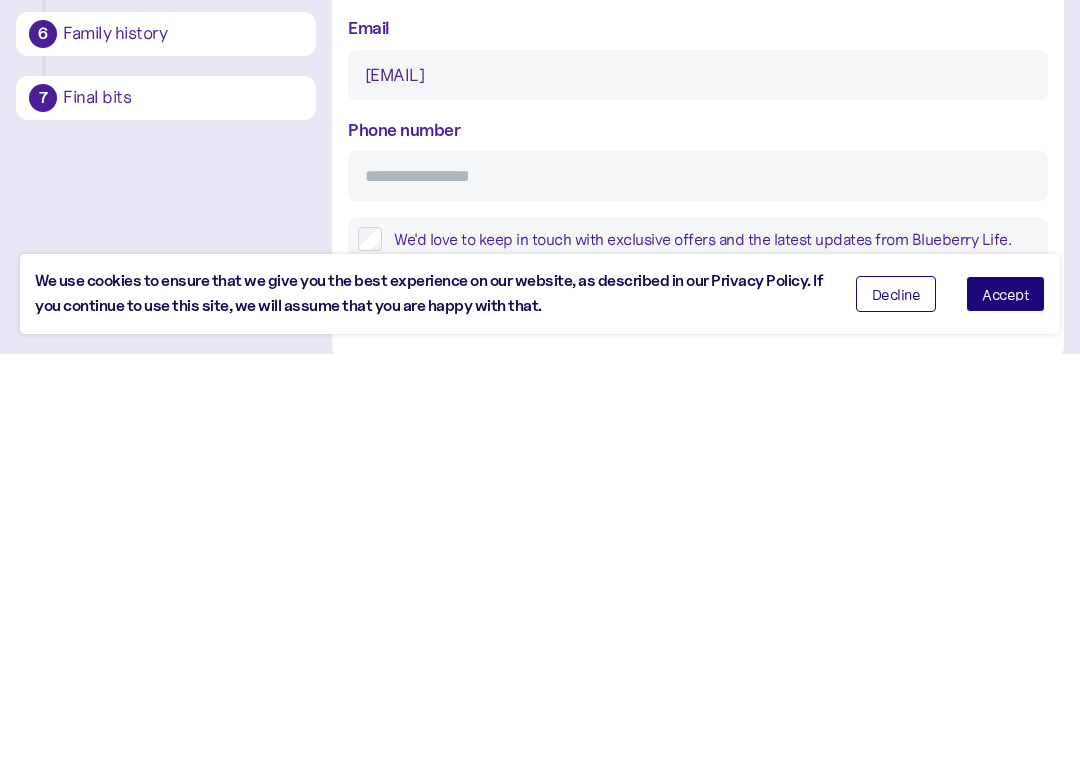 scroll, scrollTop: 167, scrollLeft: 0, axis: vertical 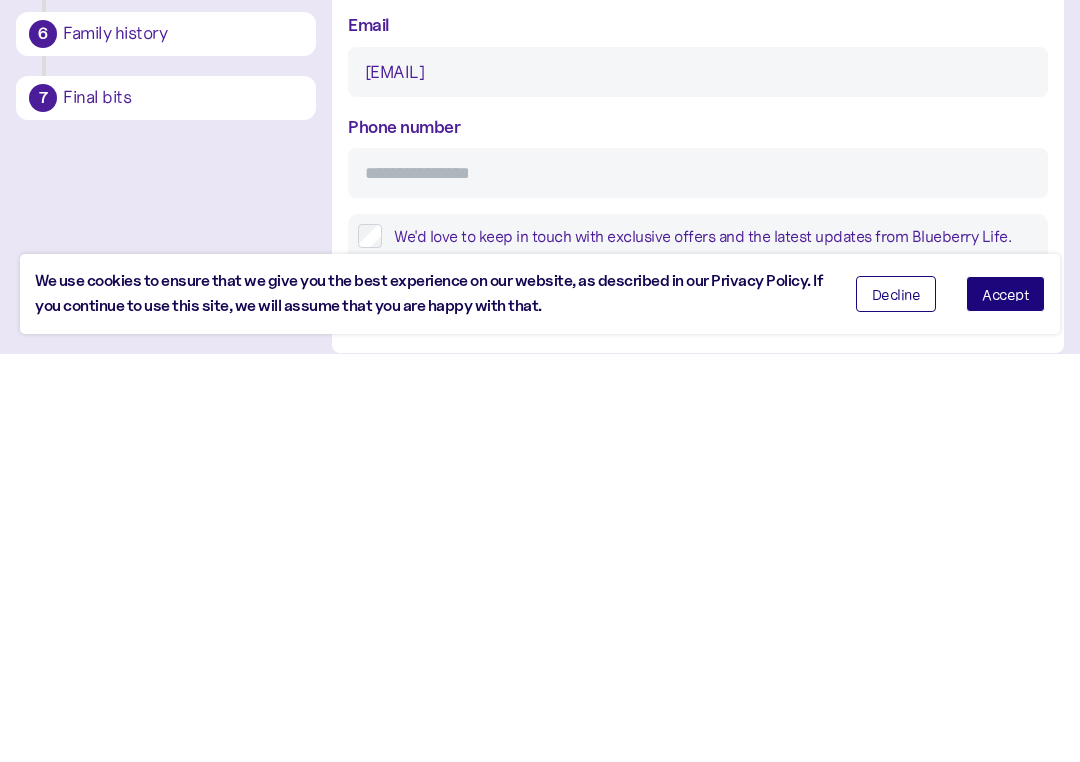 type on "[EMAIL]" 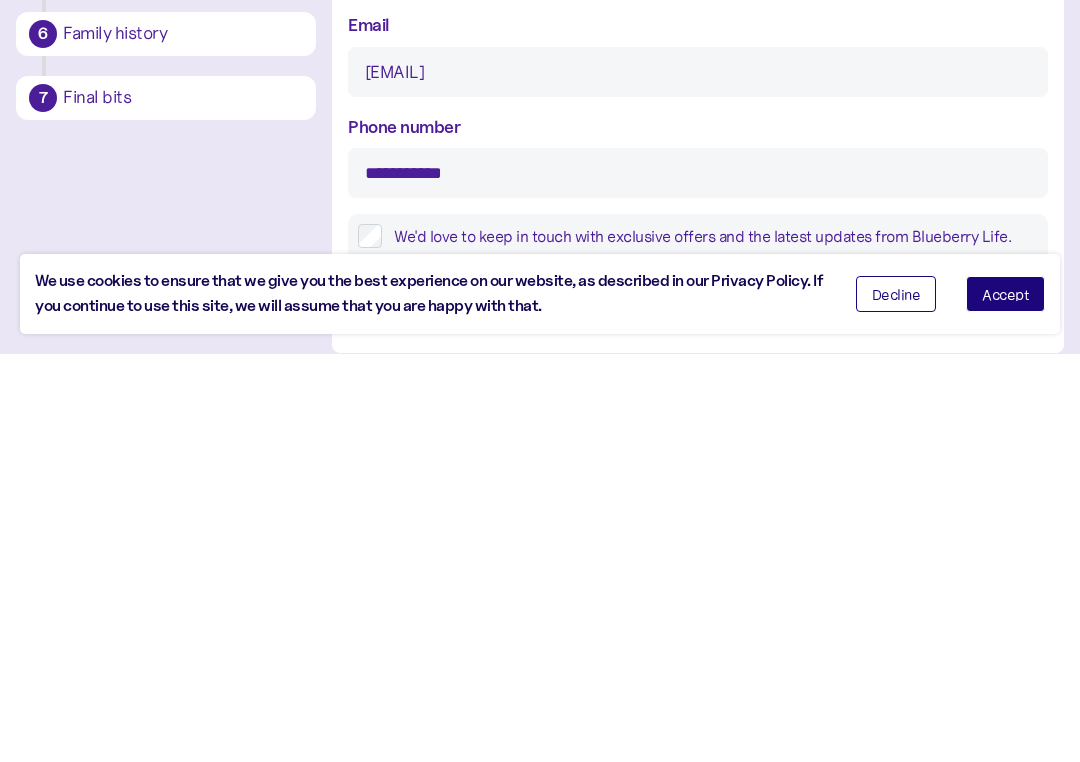 type on "**********" 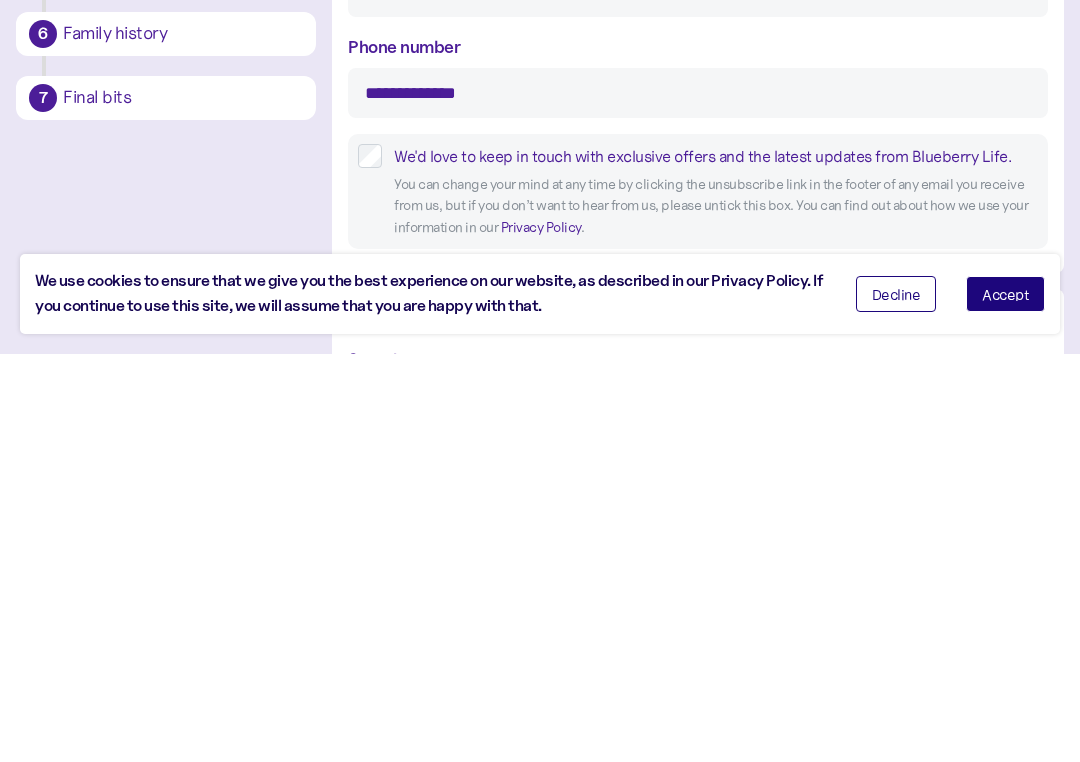 scroll, scrollTop: 248, scrollLeft: 0, axis: vertical 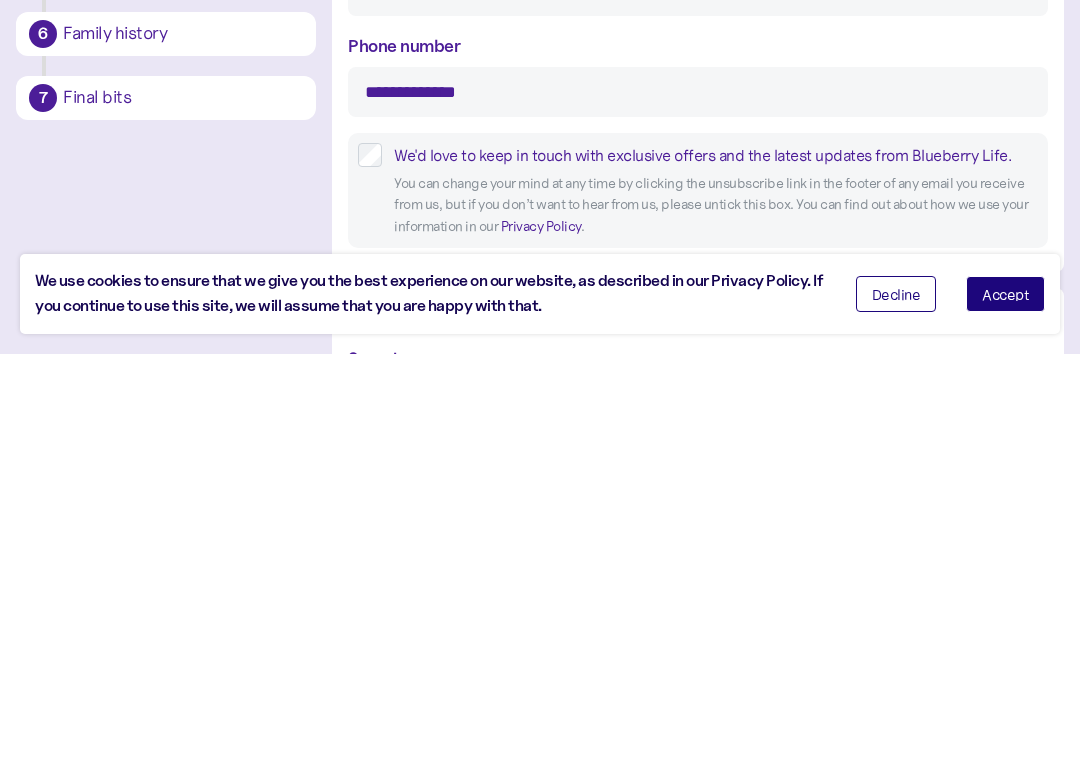 click on "Decline" at bounding box center (896, 702) 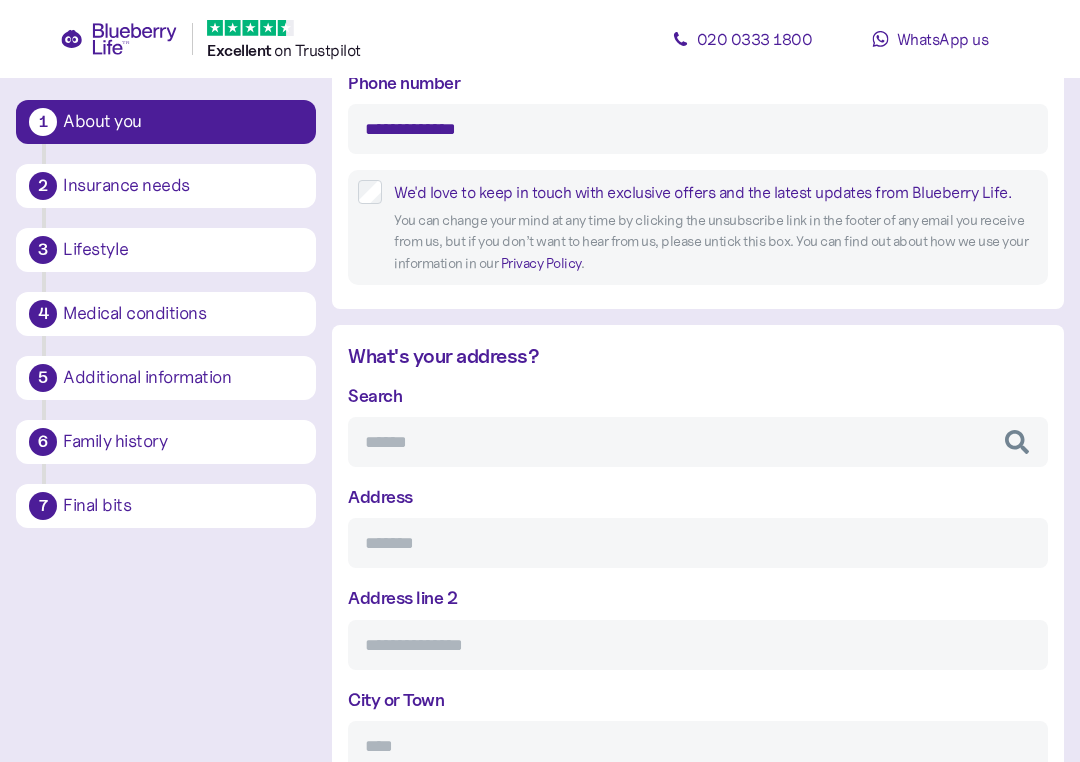 scroll, scrollTop: 620, scrollLeft: 0, axis: vertical 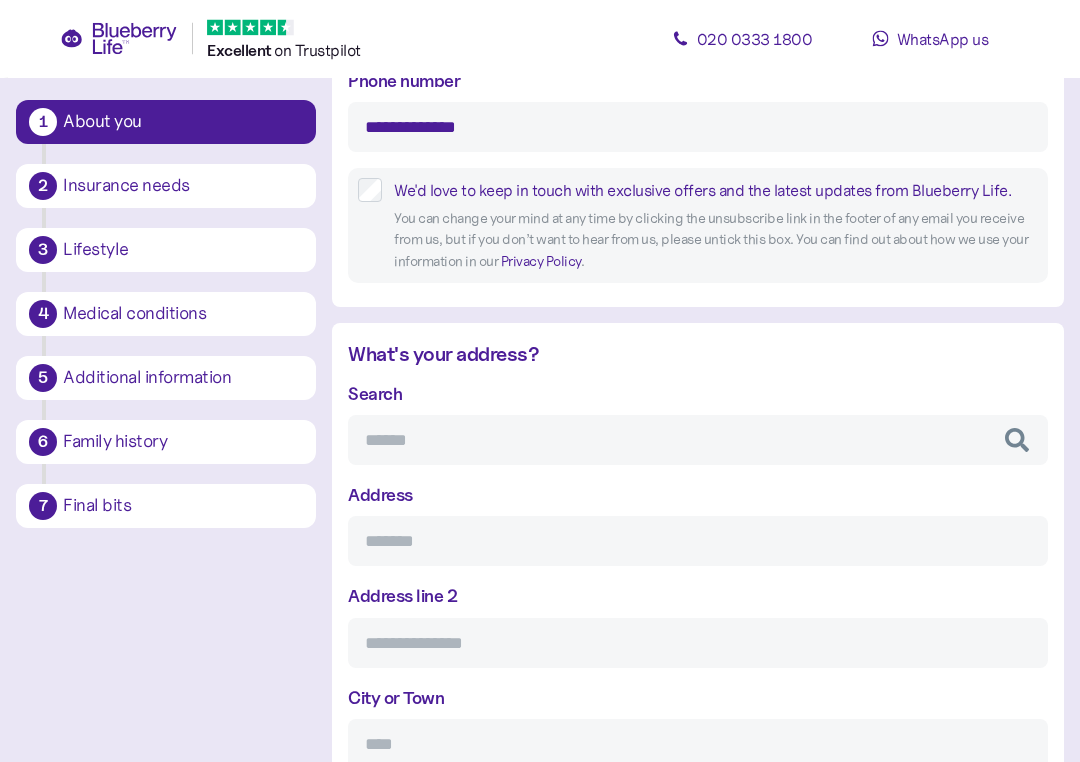 click on "You can change your mind at any time by clicking the unsubscribe link in the footer of any email you receive from us, but if you don’t want to hear from us, please untick this box. You can find out about how we use your information in our   Privacy Policy ." at bounding box center [716, 241] 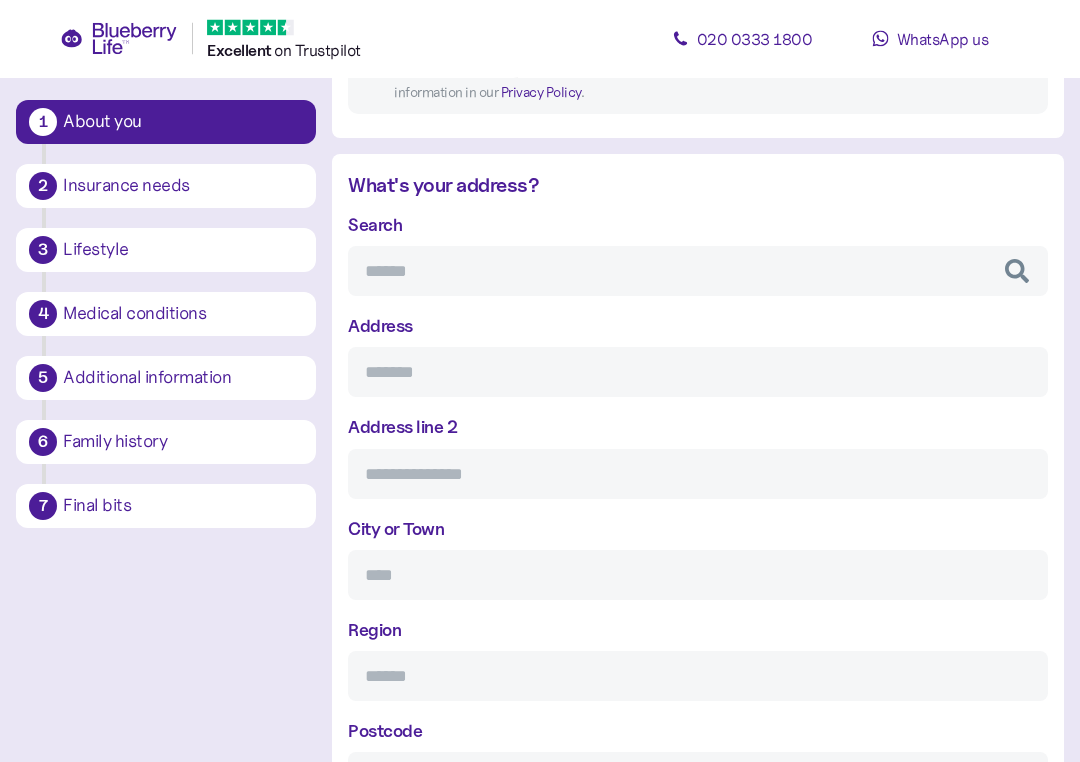 scroll, scrollTop: 813, scrollLeft: 0, axis: vertical 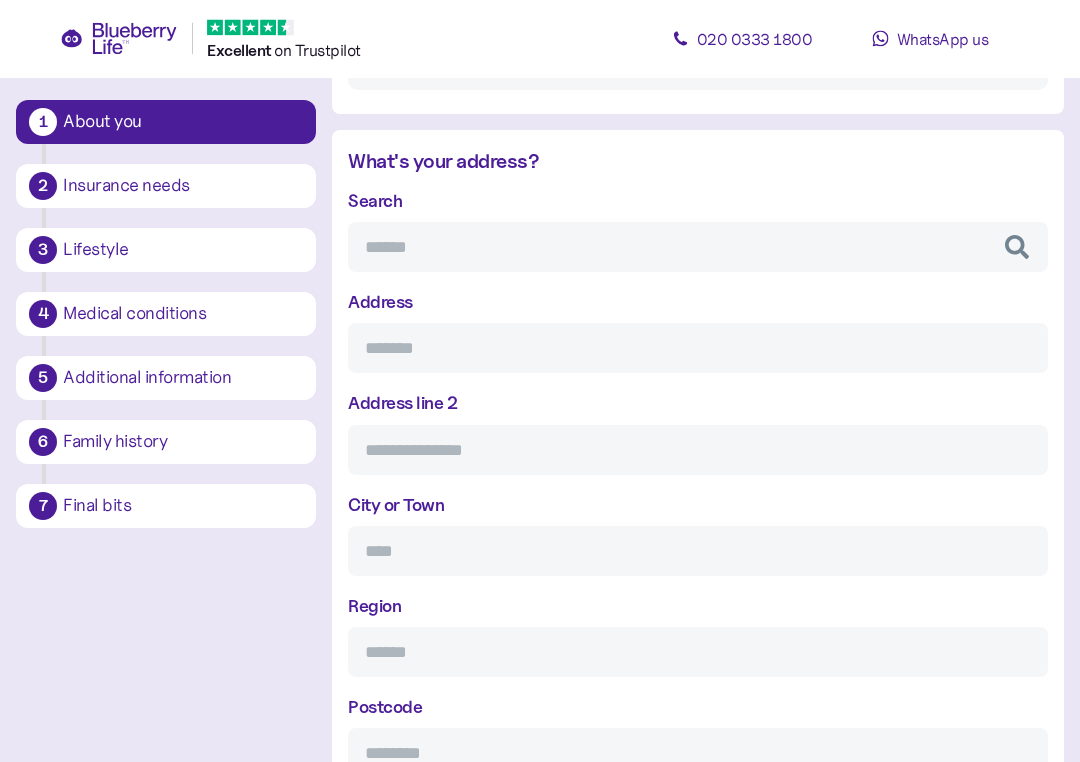 click on "Search" at bounding box center [698, 248] 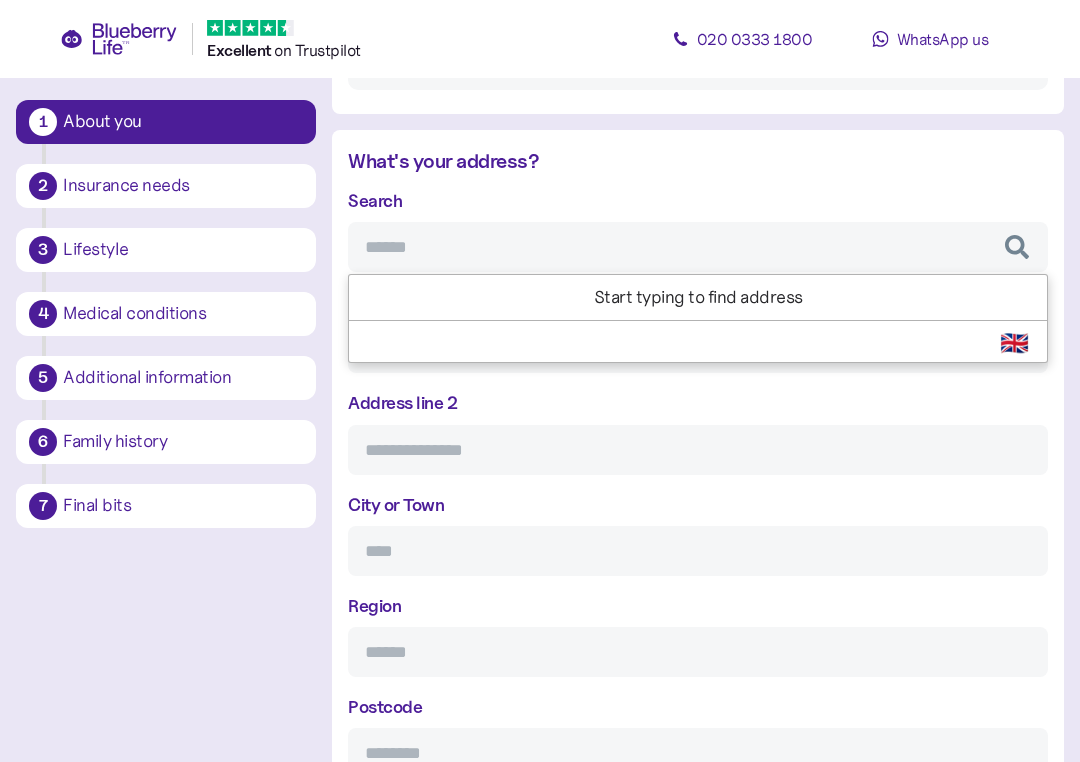 scroll, scrollTop: 813, scrollLeft: 0, axis: vertical 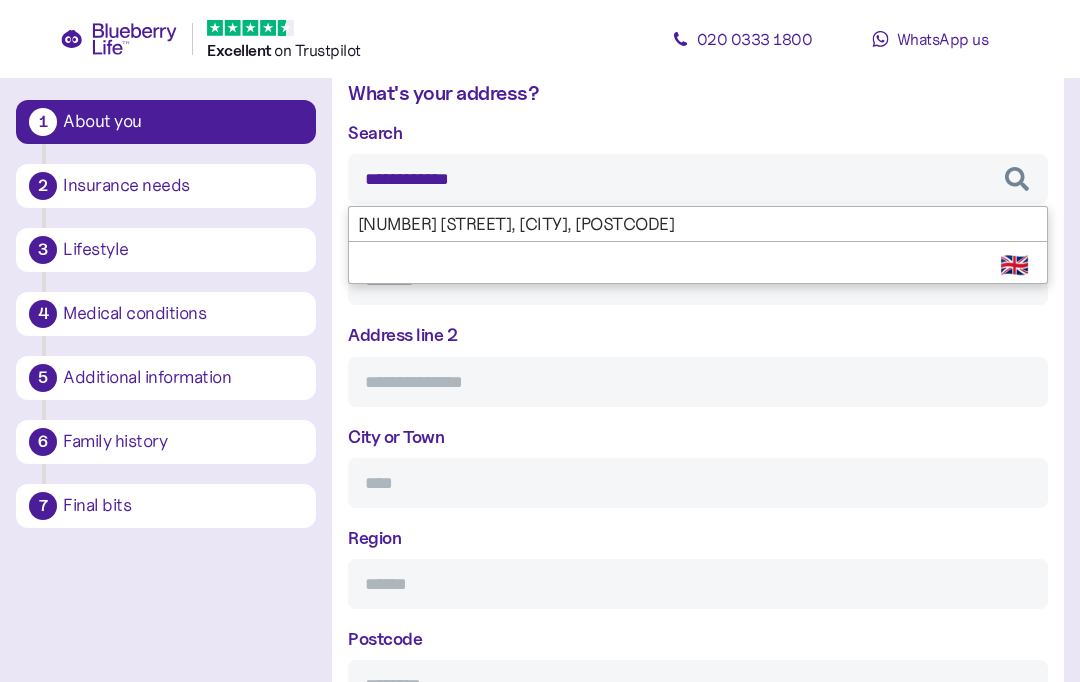 type on "**********" 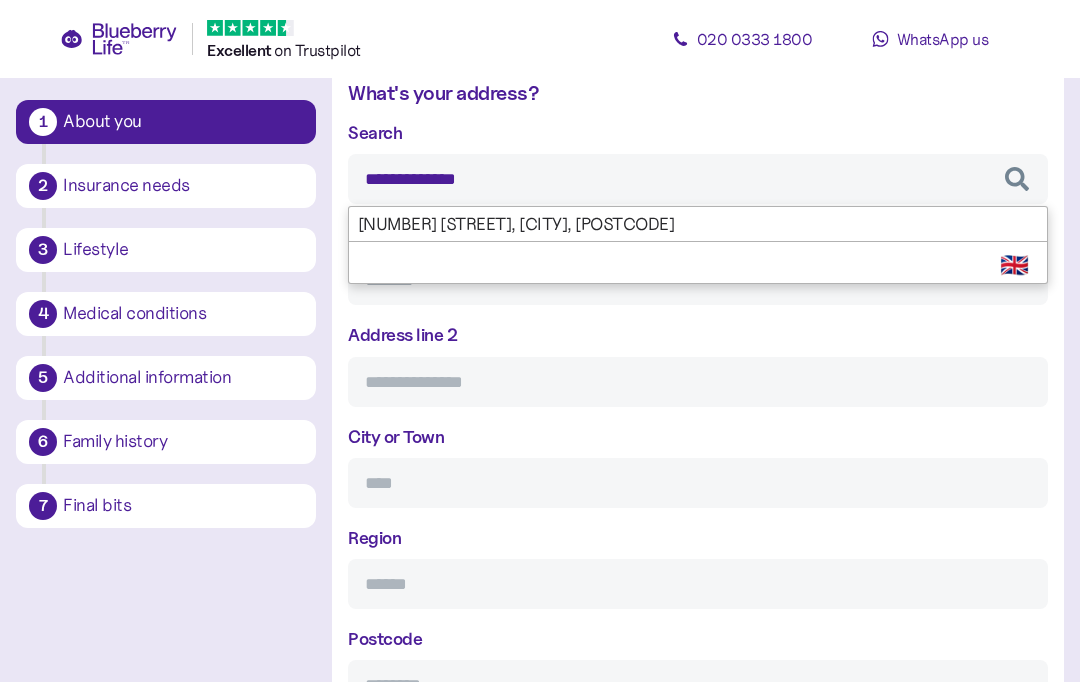 click on "**********" at bounding box center (698, 415) 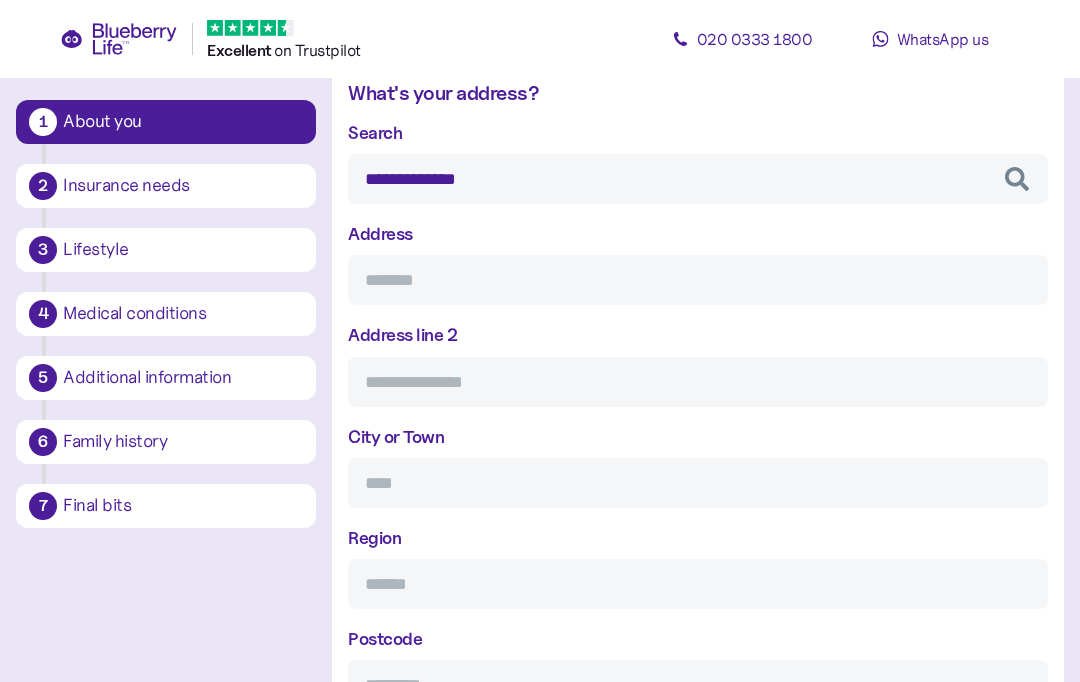 type on "**********" 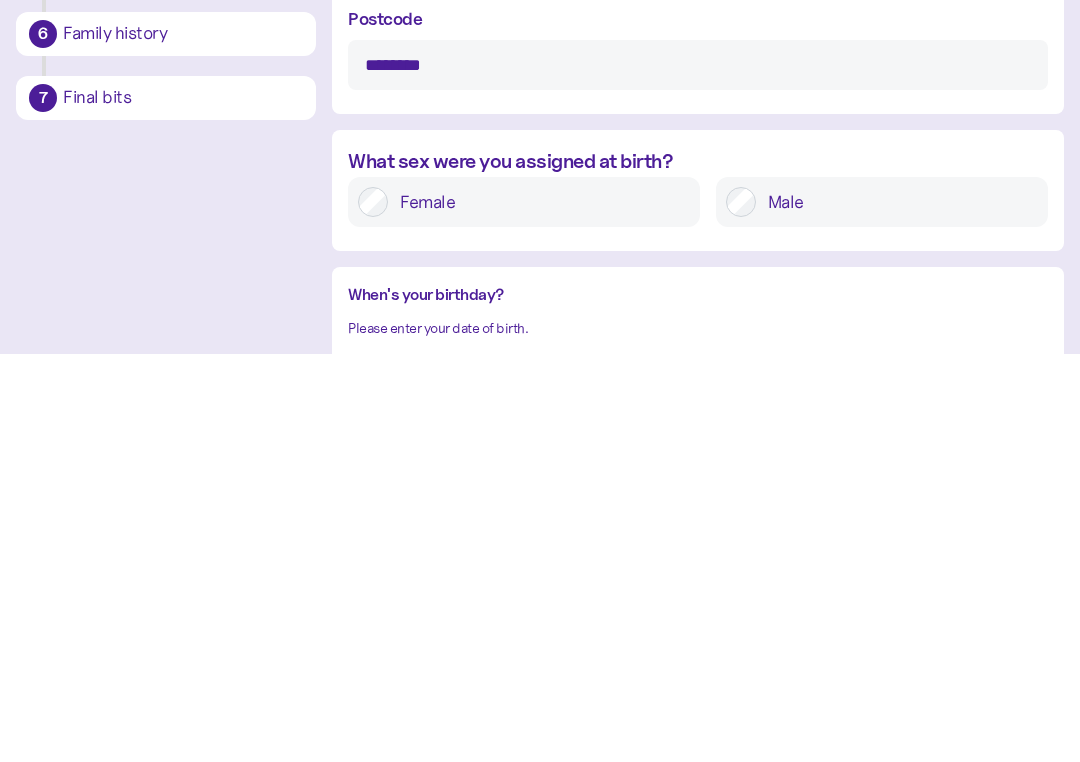 scroll, scrollTop: 1097, scrollLeft: 0, axis: vertical 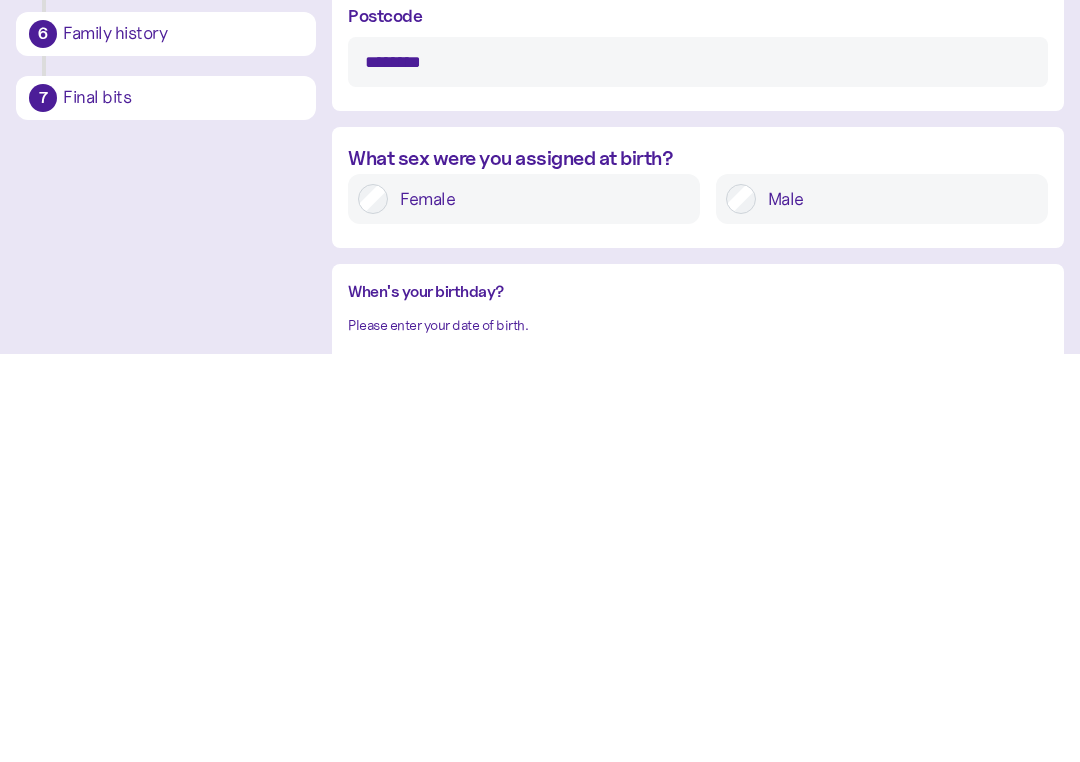type on "**********" 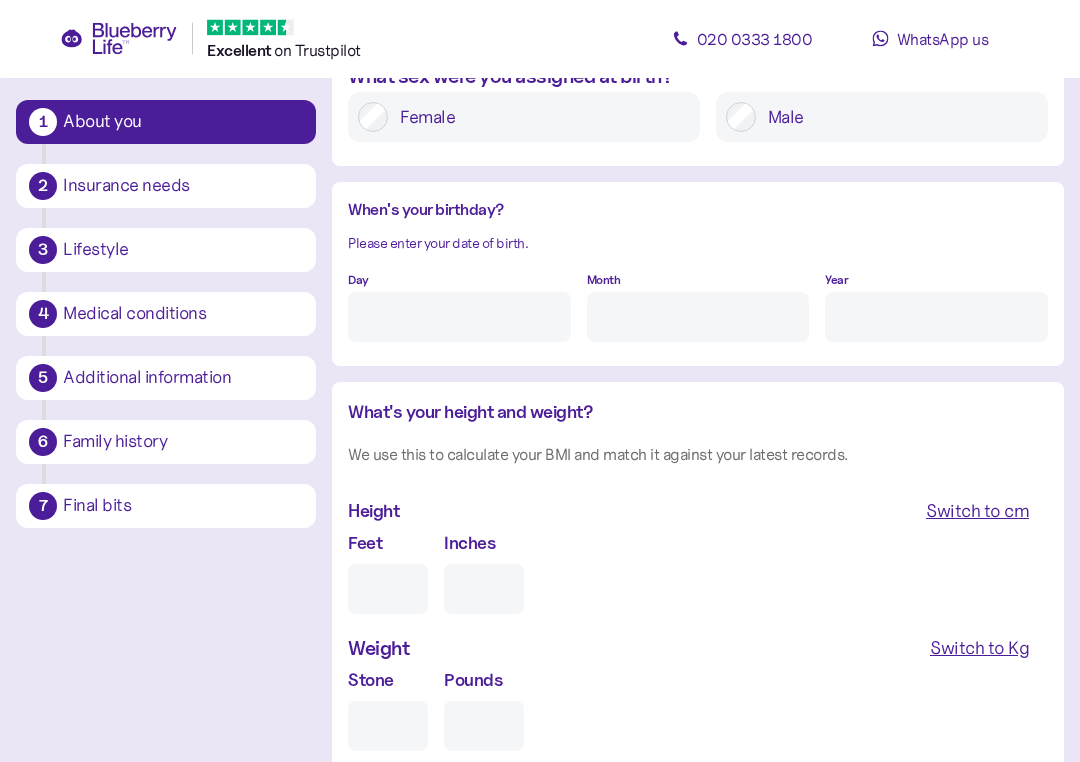 scroll, scrollTop: 1591, scrollLeft: 0, axis: vertical 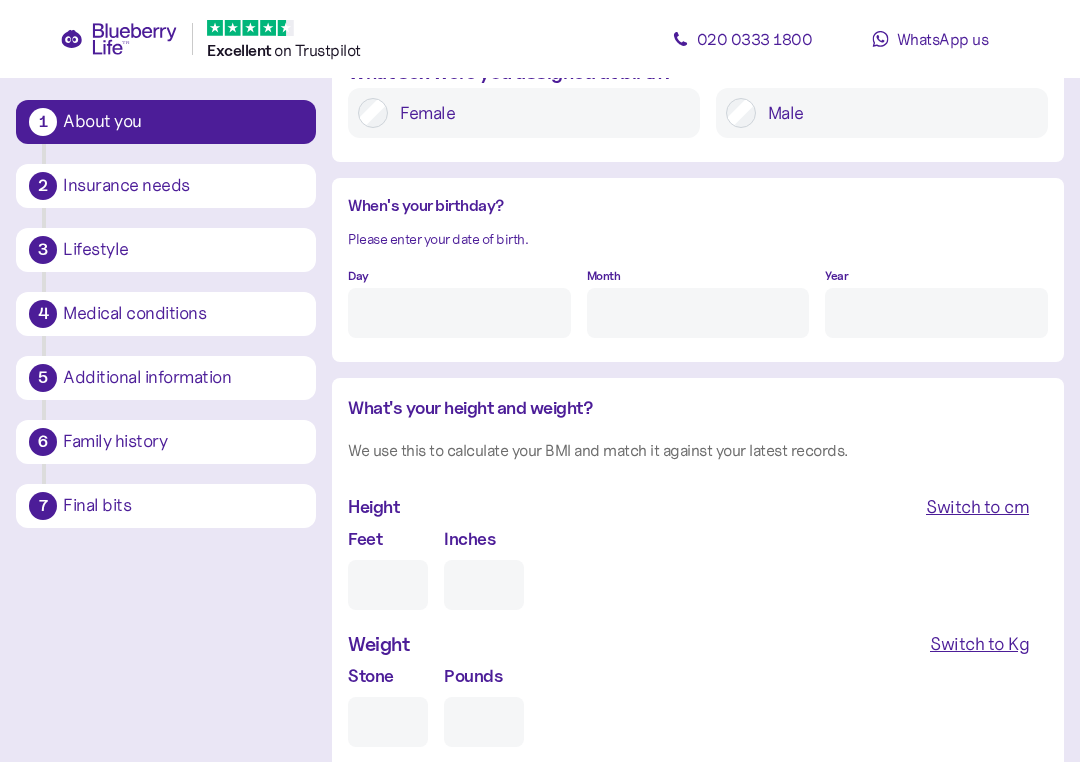 click on "Day" at bounding box center [459, 313] 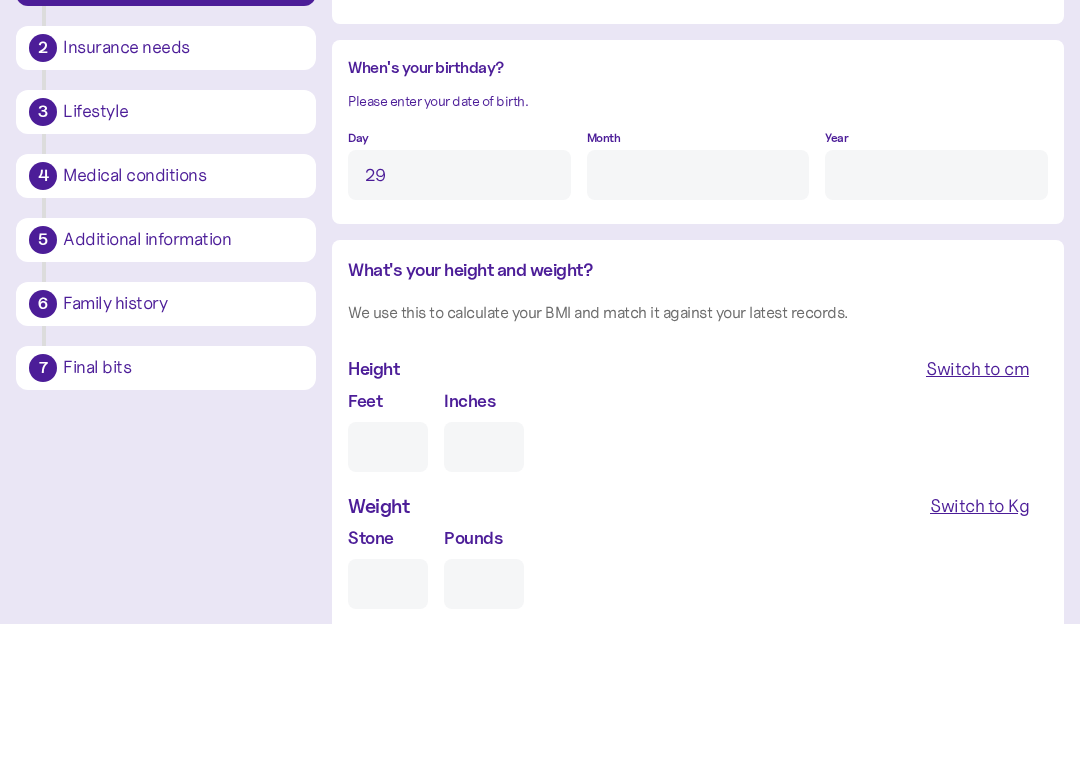 type on "29" 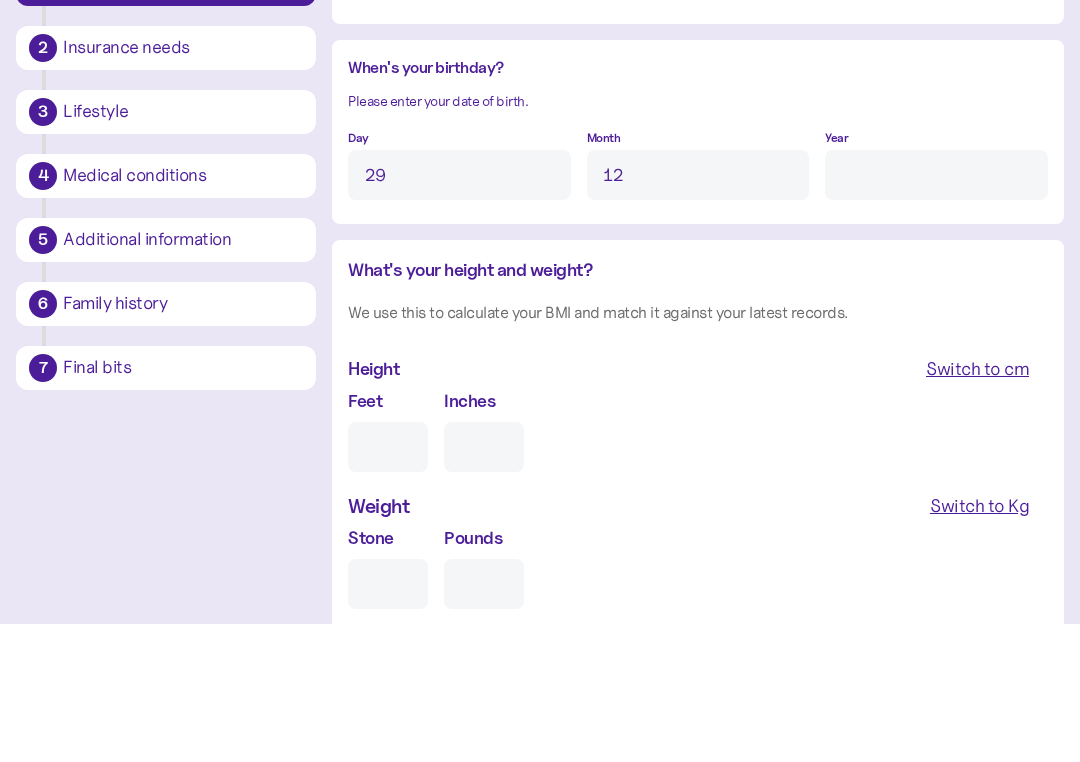 type on "12" 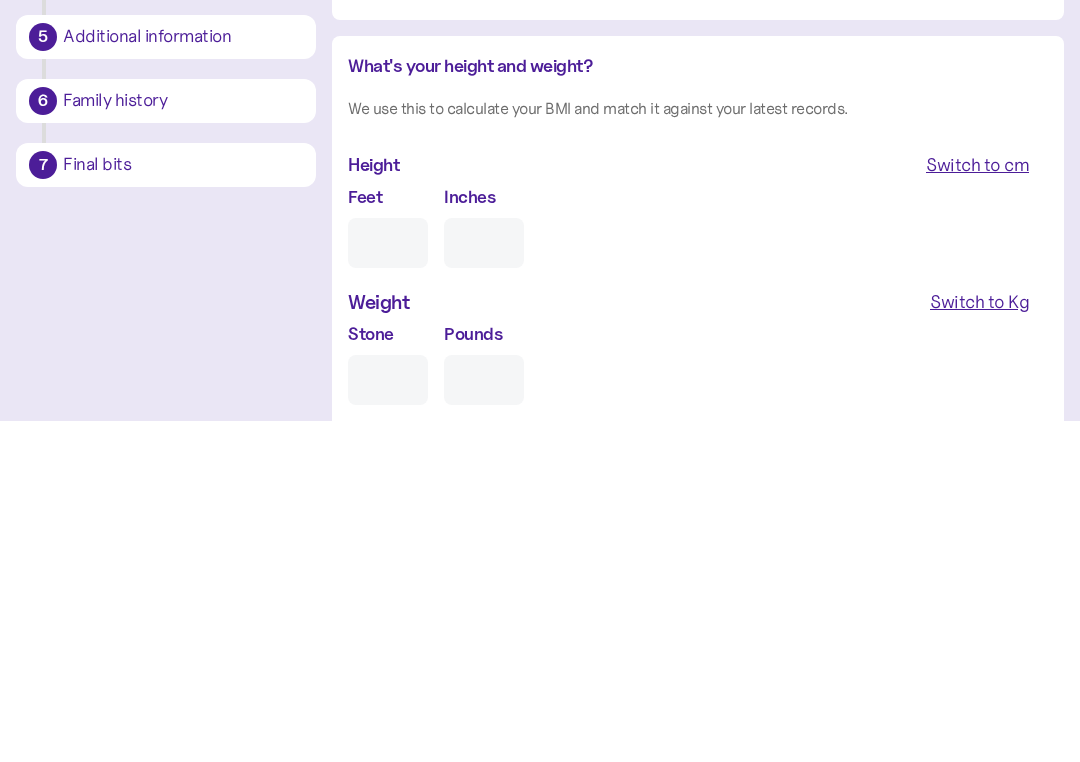 type on "****" 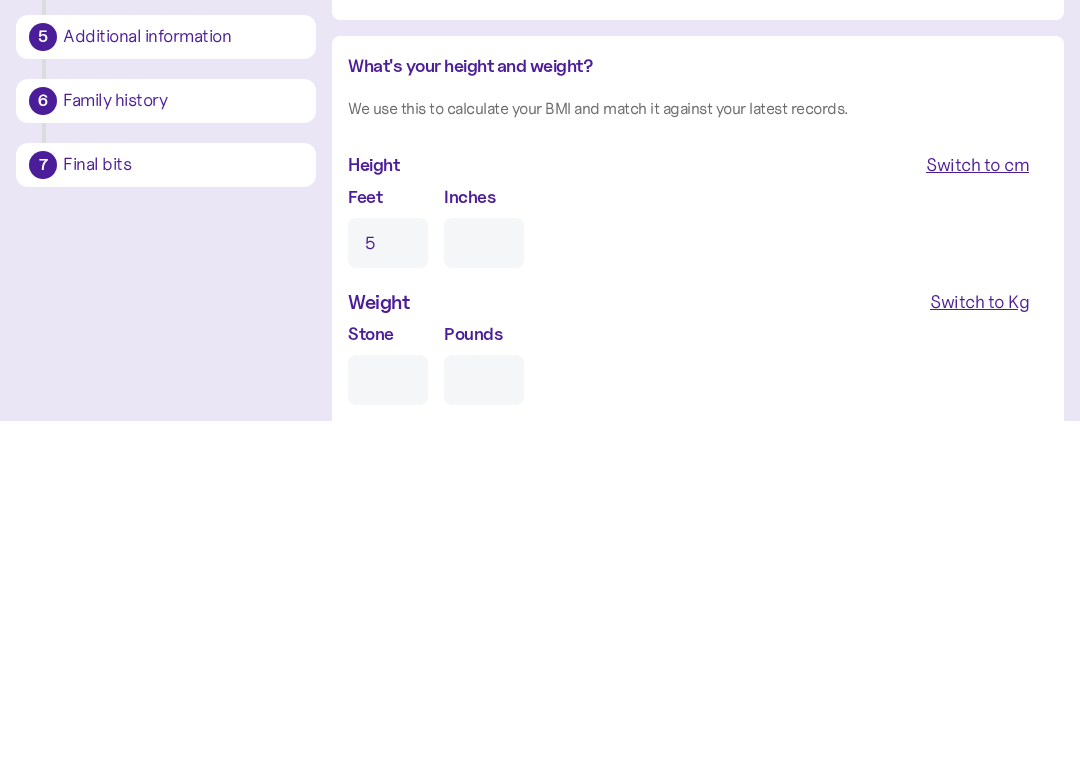 type on "0" 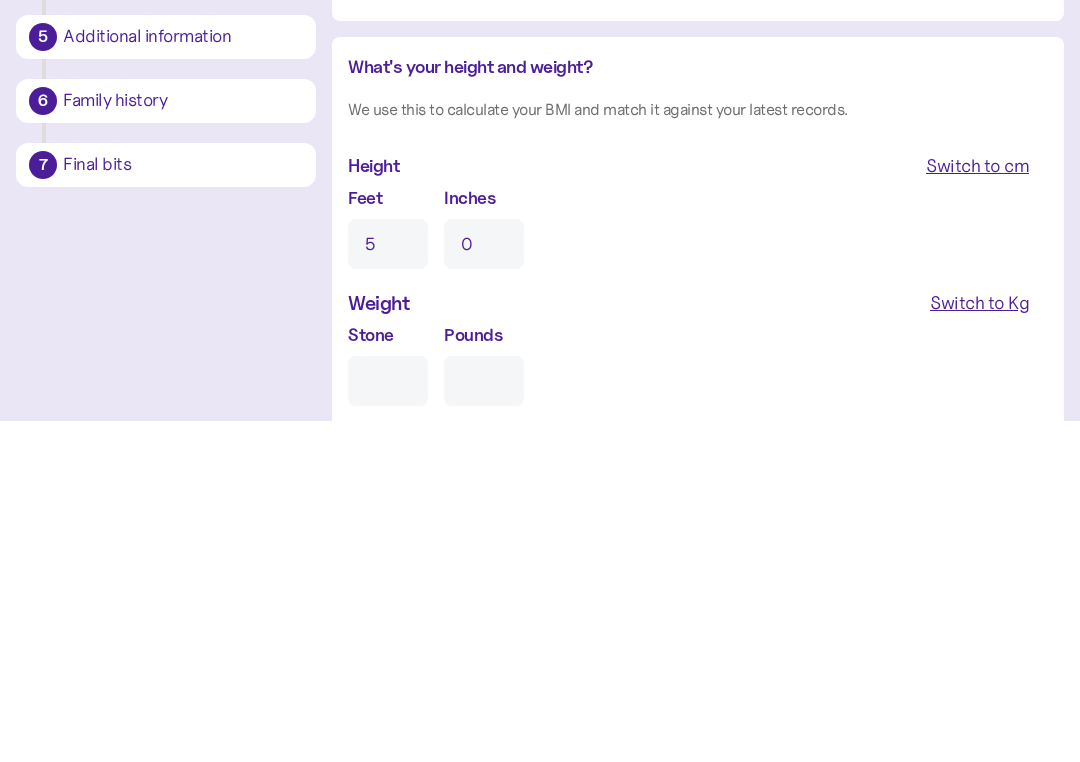 type on "5" 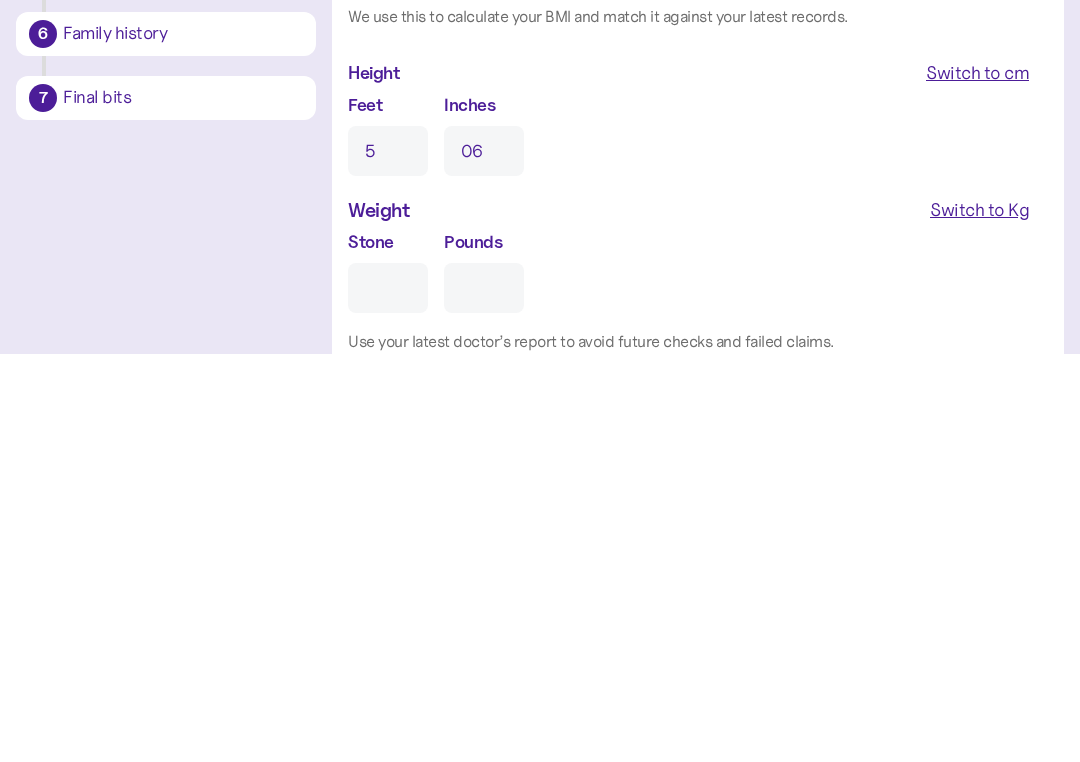 scroll, scrollTop: 1627, scrollLeft: 0, axis: vertical 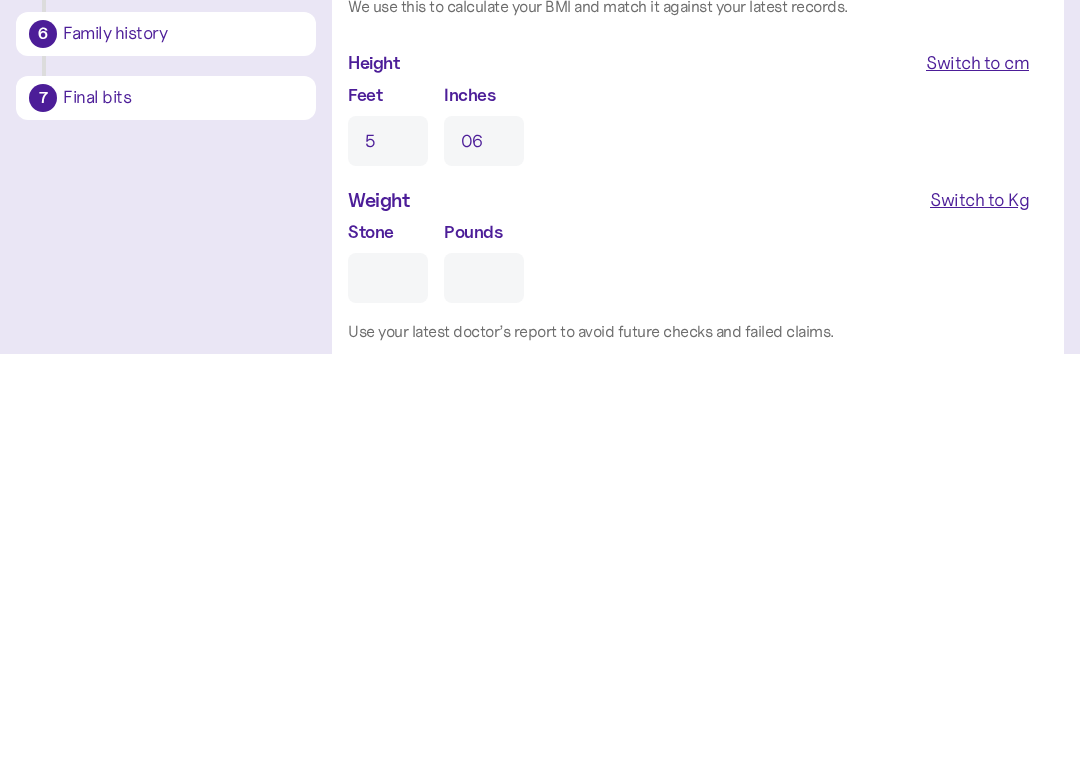 click on "Stone" at bounding box center (388, 686) 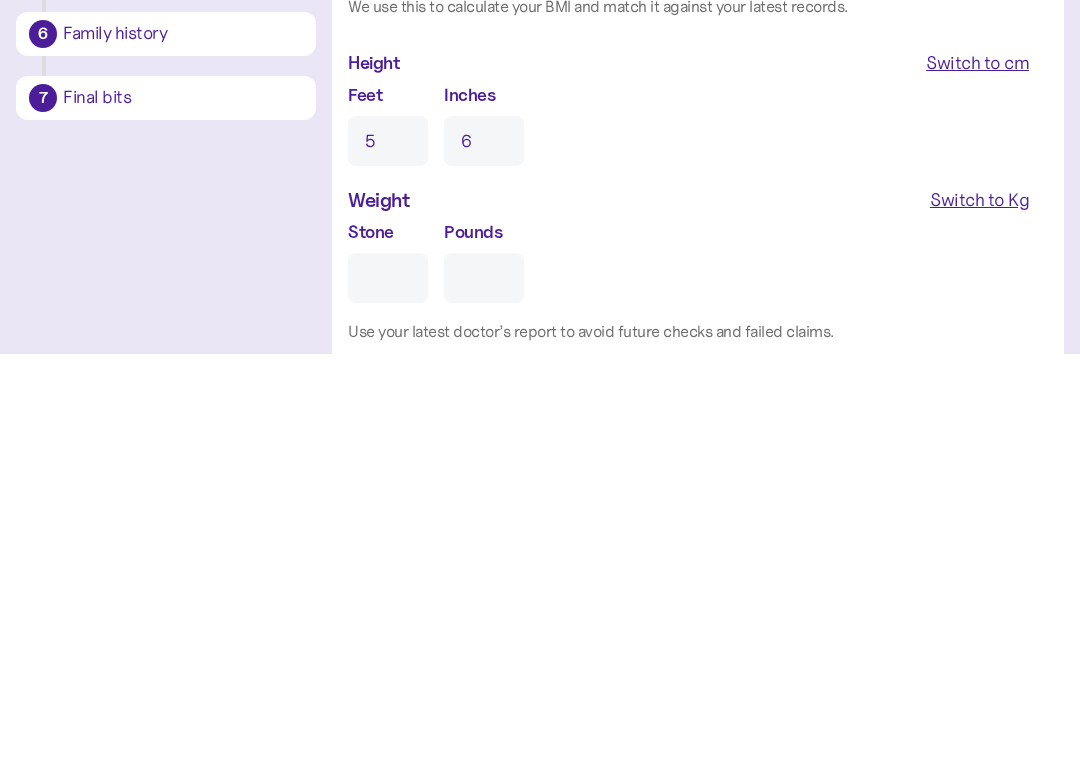type on "1" 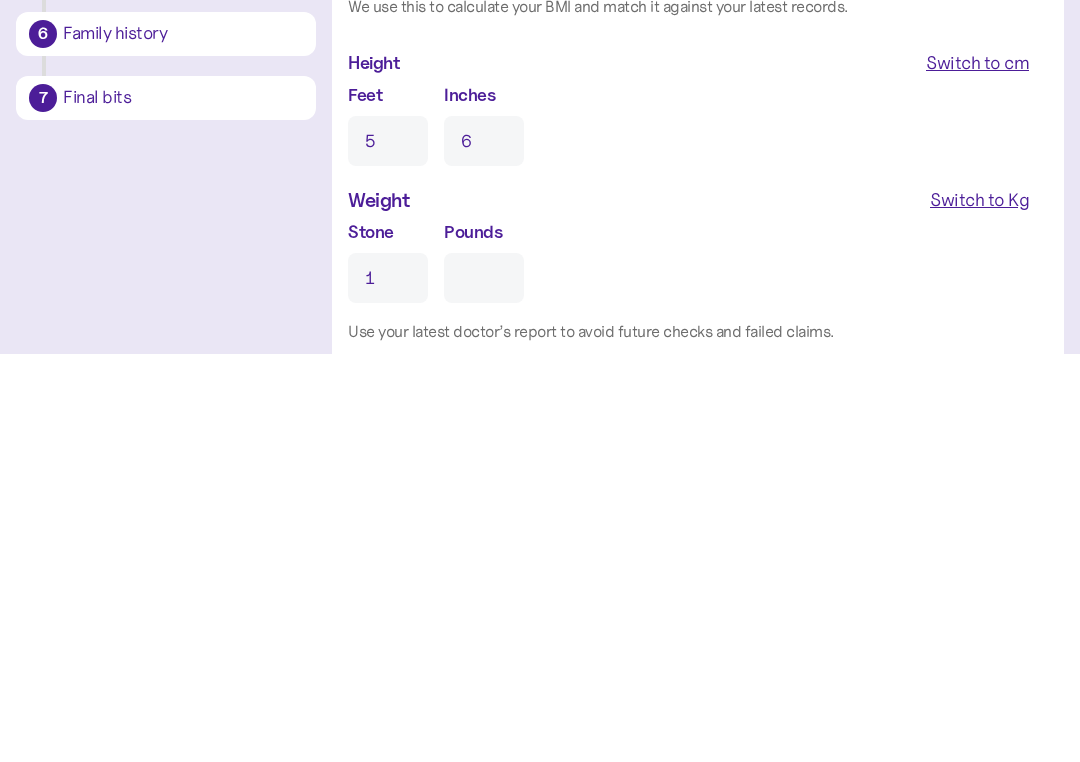type on "0" 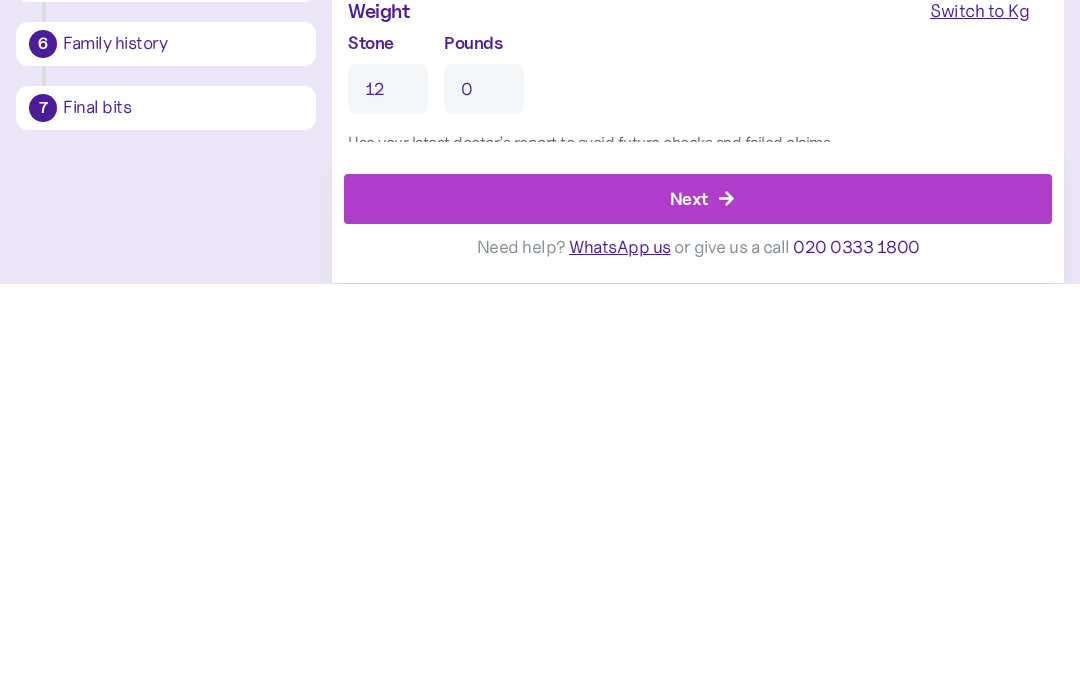 scroll, scrollTop: 1905, scrollLeft: 0, axis: vertical 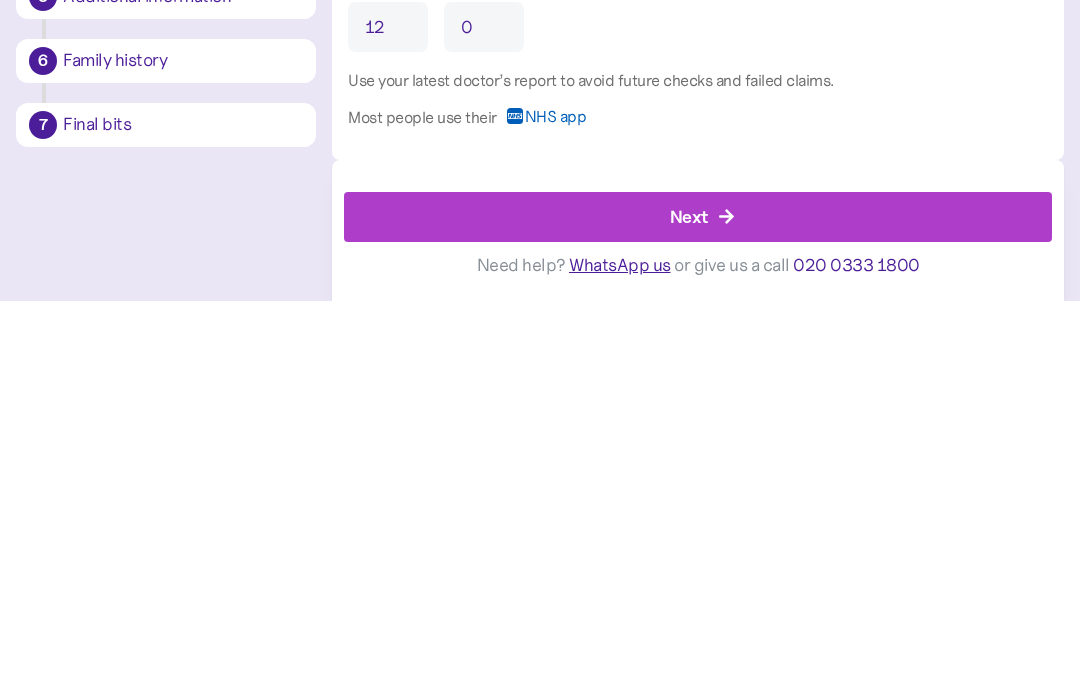 type on "12" 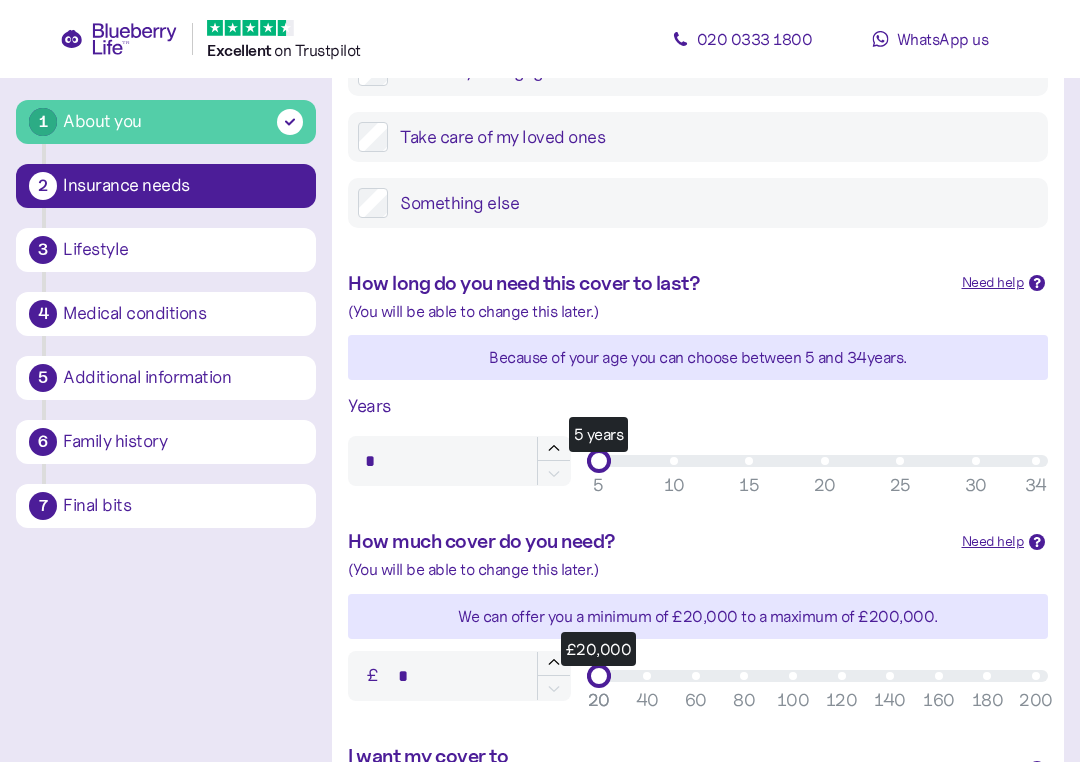 scroll, scrollTop: 409, scrollLeft: 0, axis: vertical 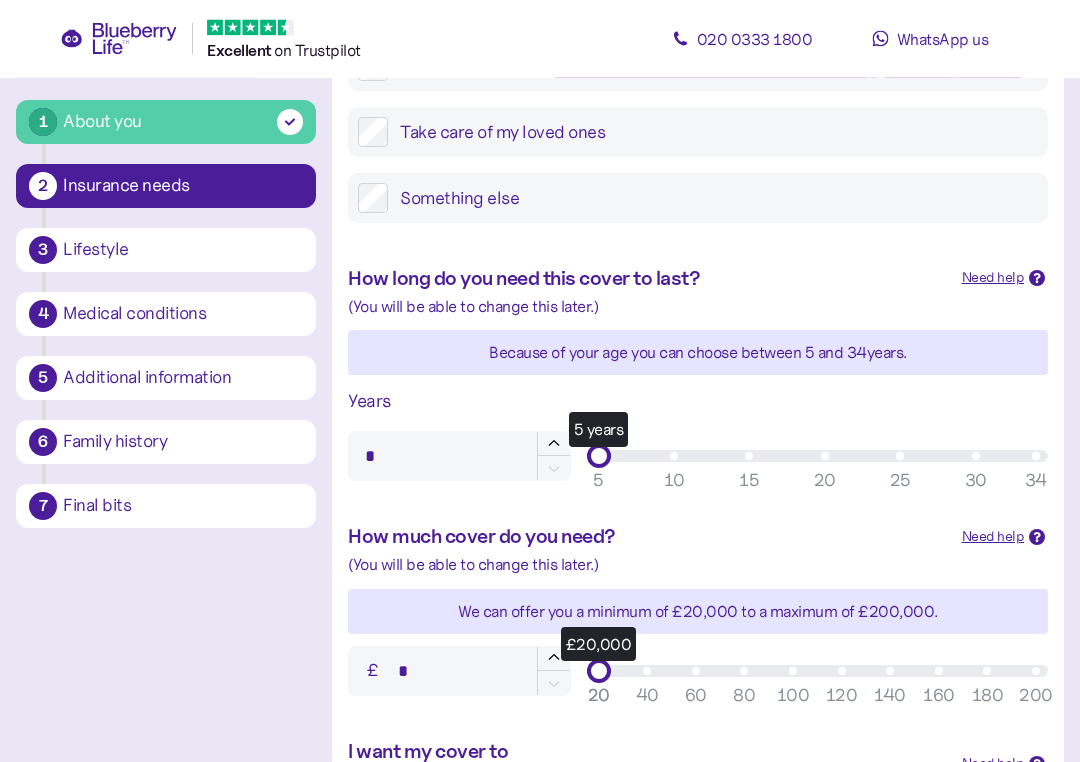 click on "We can offer you a minimum of £20,000 to a maximum of £ 200,000 ." at bounding box center [698, 612] 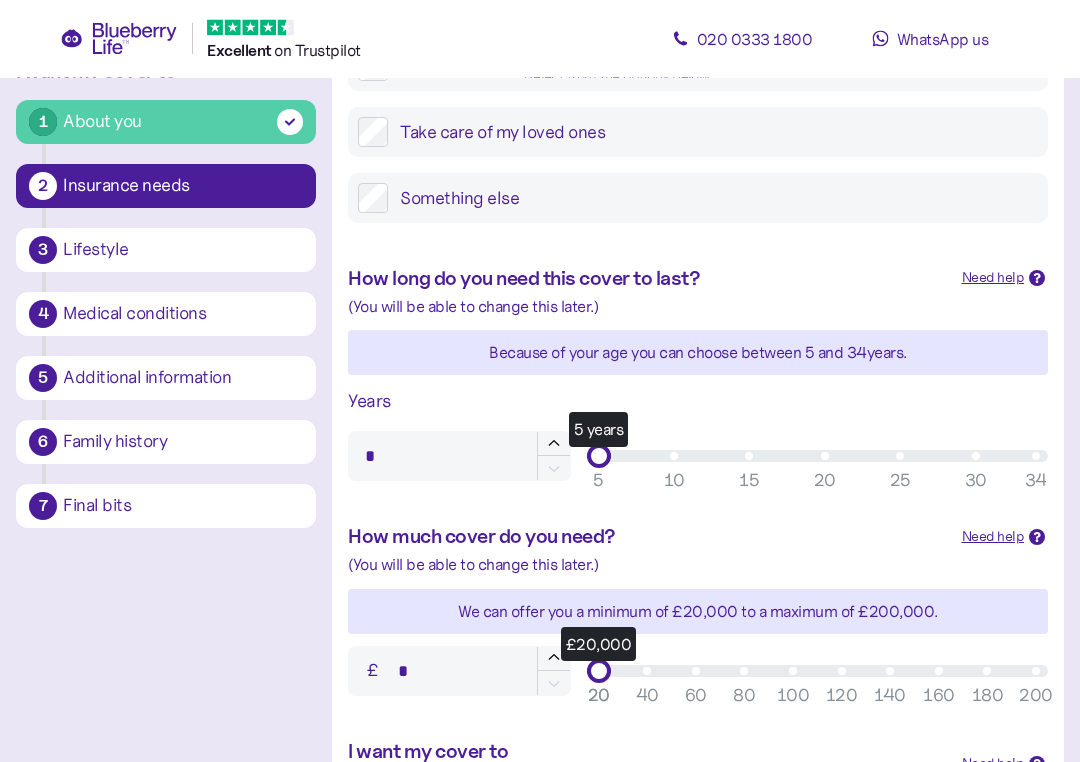 scroll, scrollTop: 410, scrollLeft: 0, axis: vertical 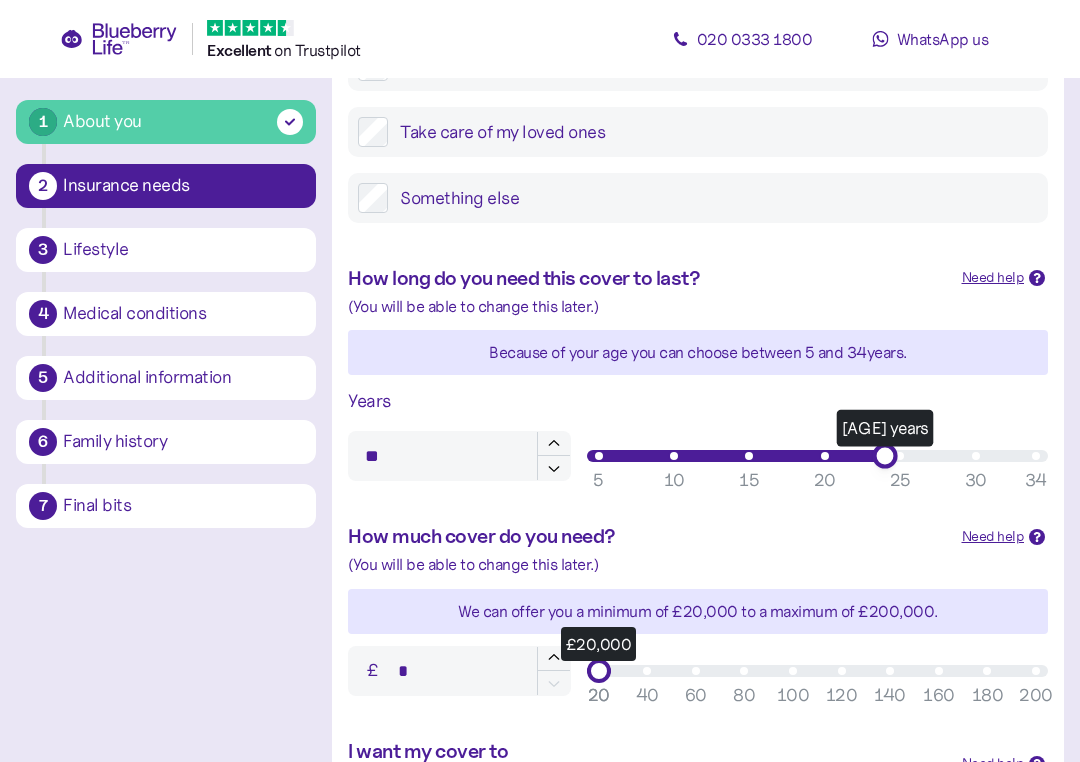 type on "**" 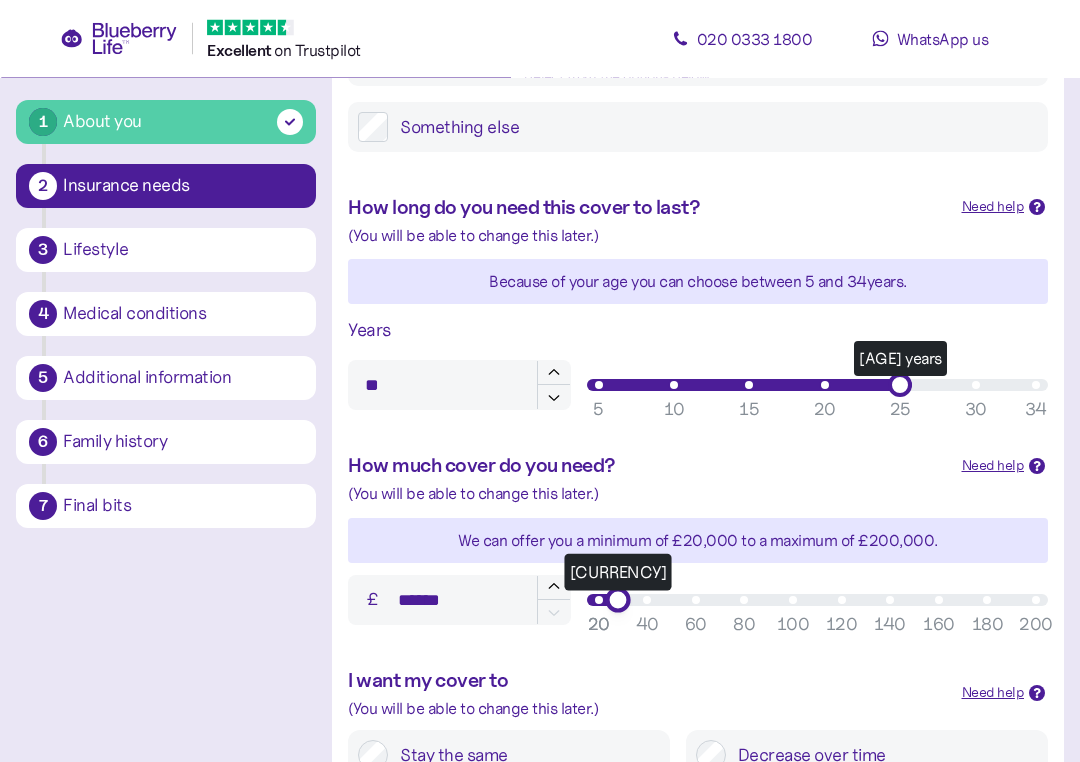 scroll, scrollTop: 481, scrollLeft: 0, axis: vertical 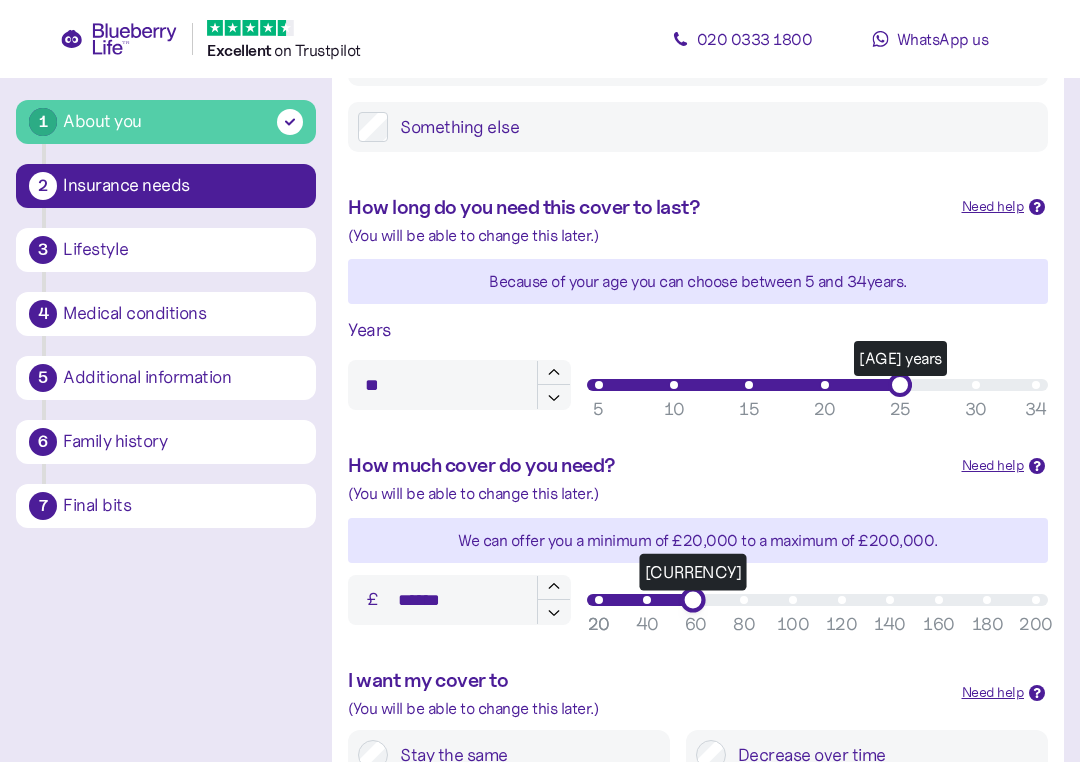 type on "**********" 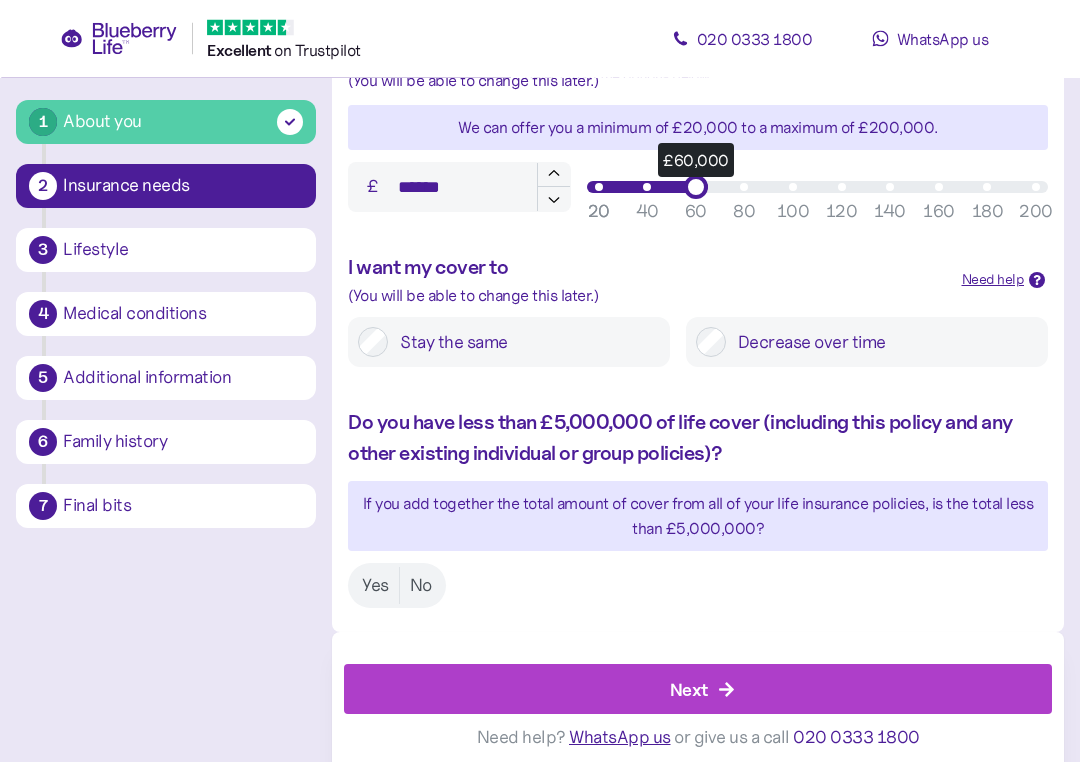 scroll, scrollTop: 897, scrollLeft: 0, axis: vertical 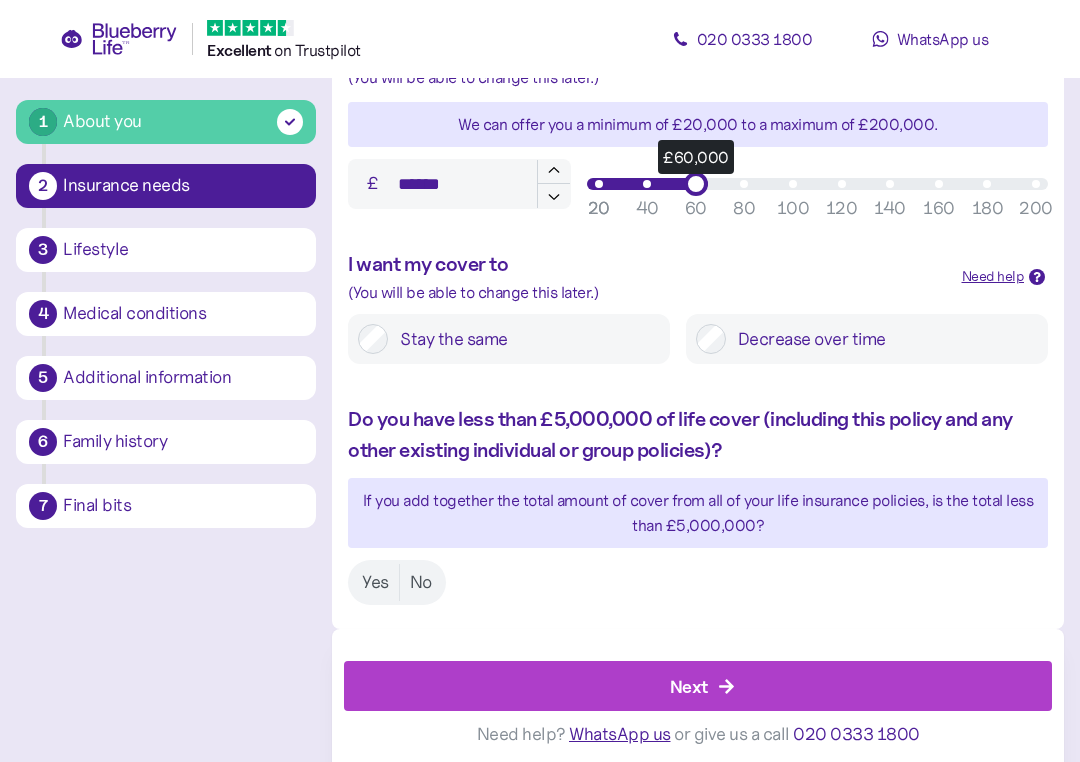 click on "Yes" at bounding box center (375, 582) 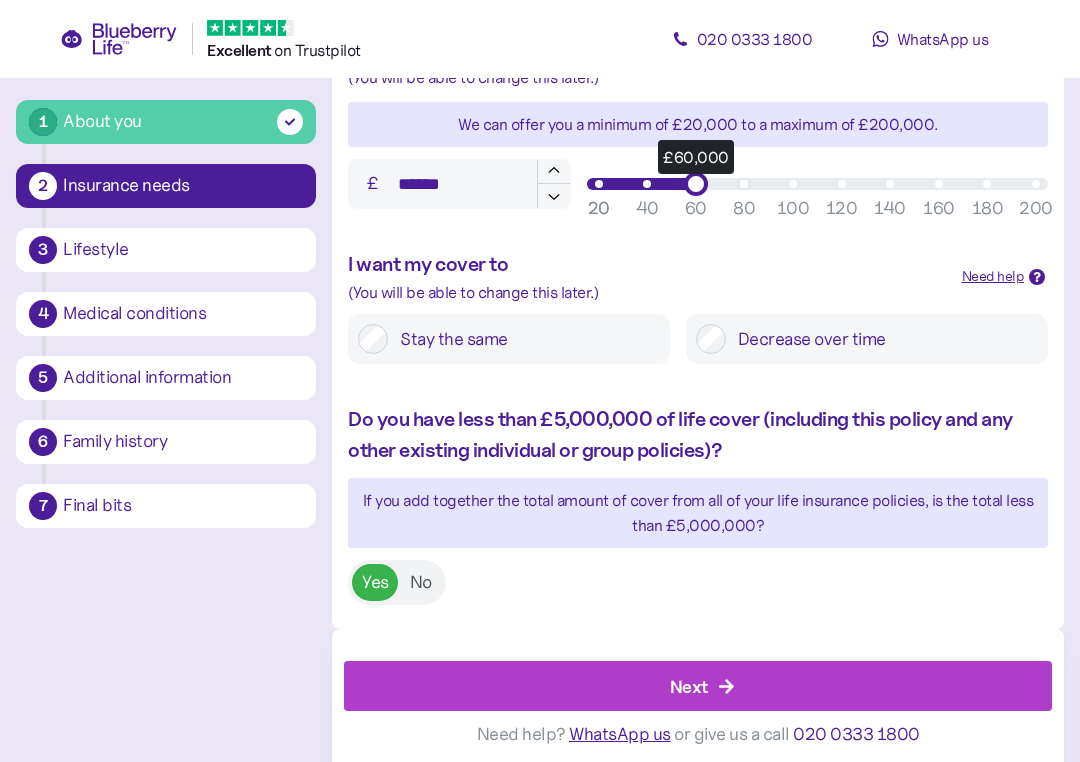click on "Next" at bounding box center [689, 686] 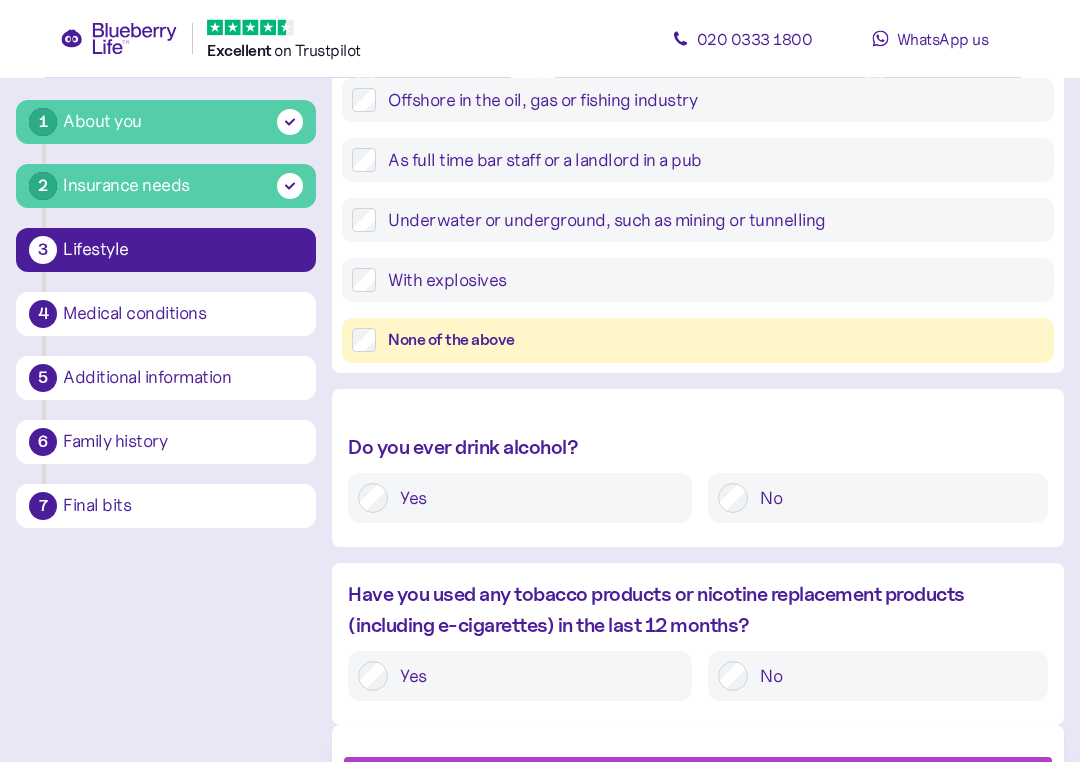scroll, scrollTop: 665, scrollLeft: 0, axis: vertical 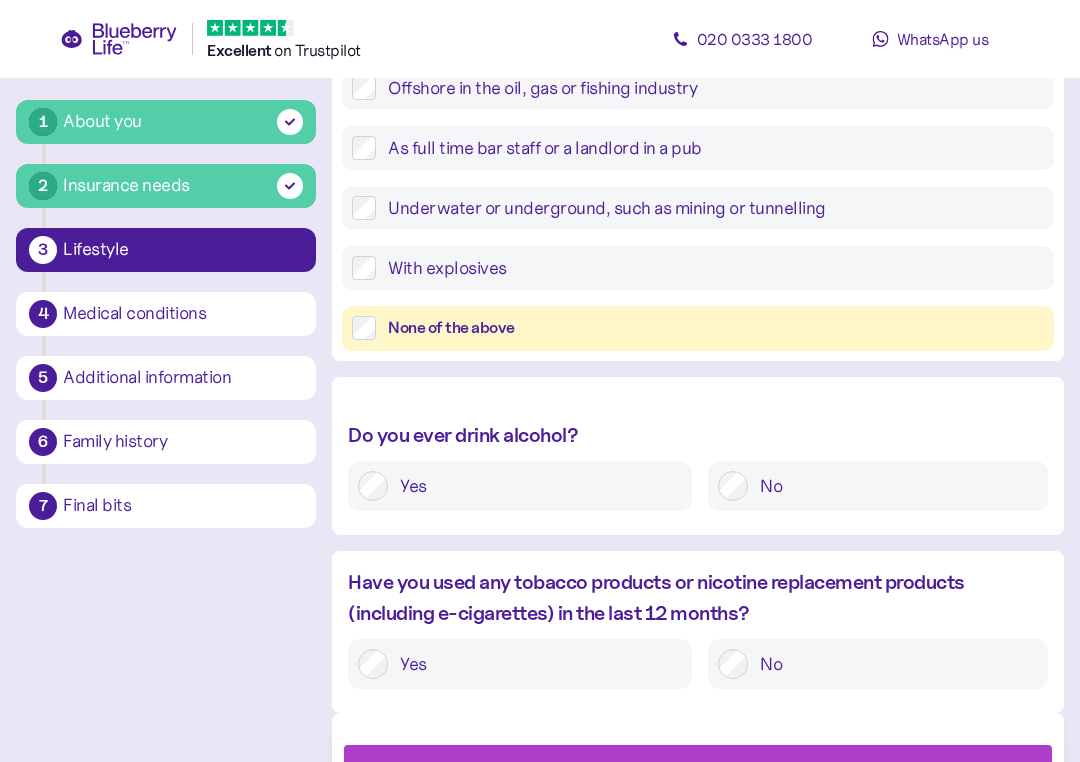 click at bounding box center [373, 486] 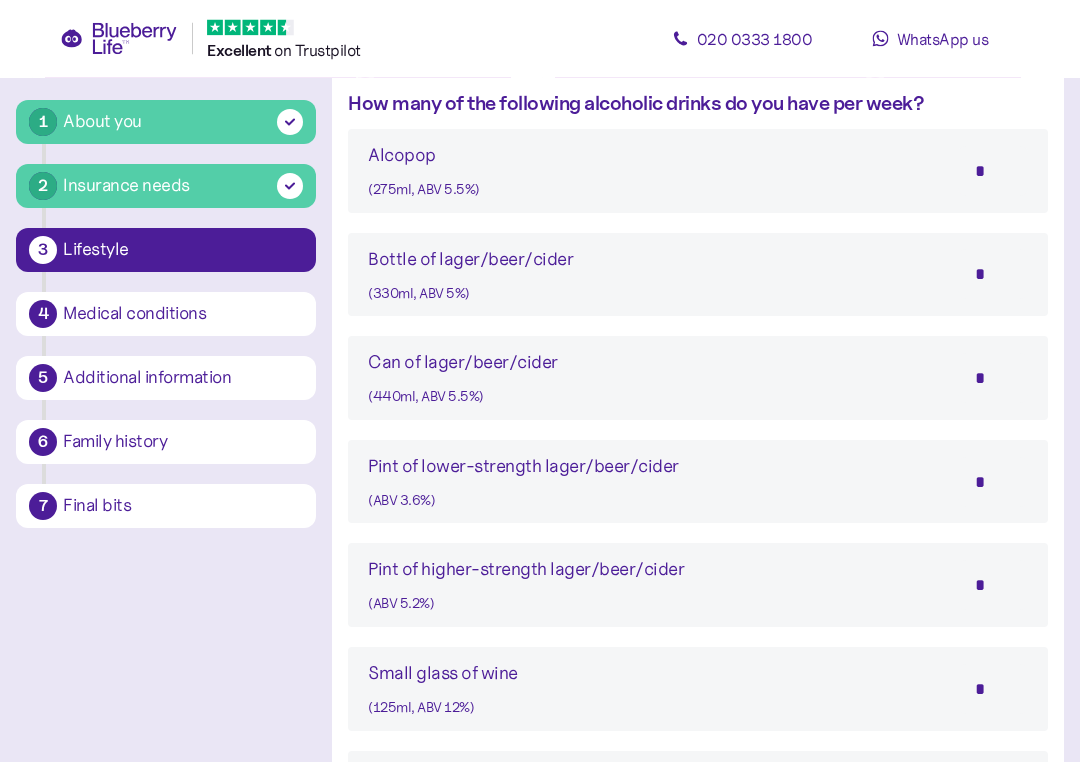 scroll, scrollTop: 1148, scrollLeft: 0, axis: vertical 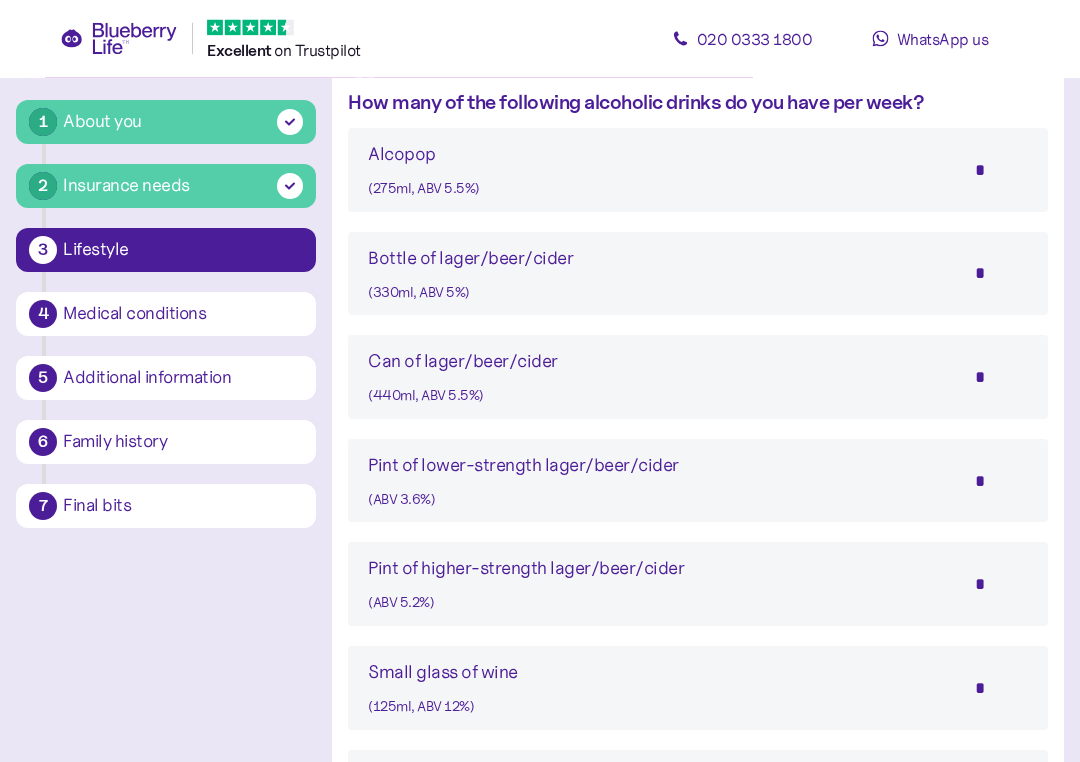 click on "*" at bounding box center [993, 274] 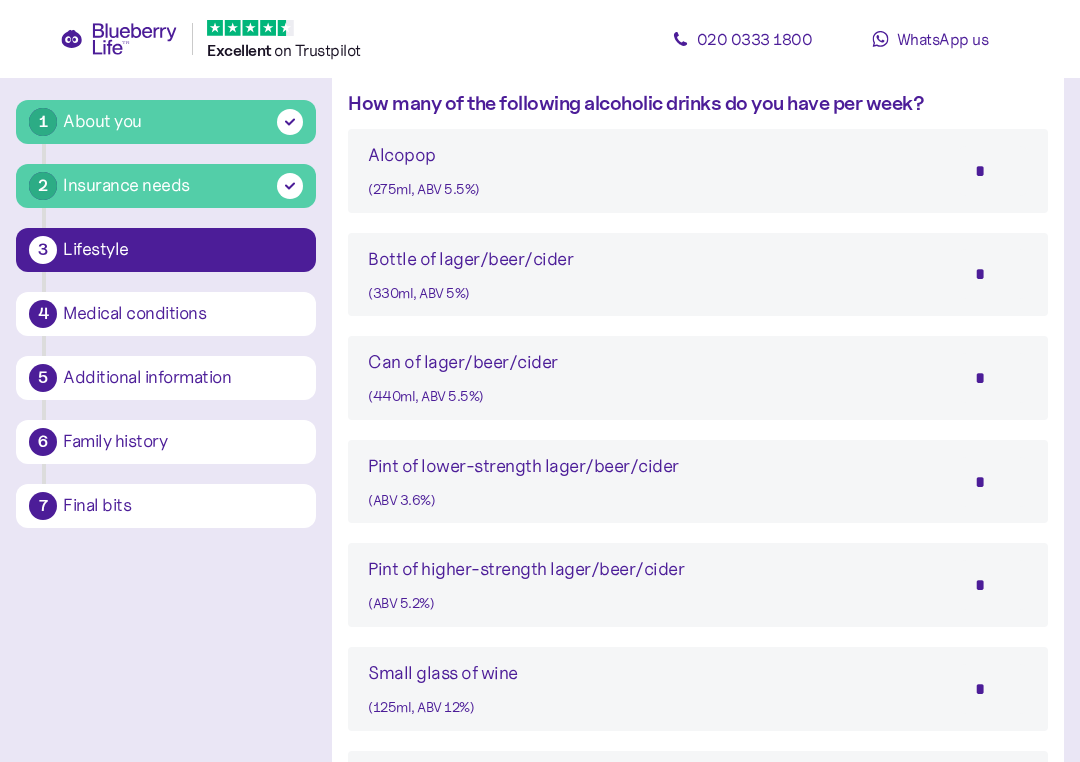 click on "*" at bounding box center [993, 274] 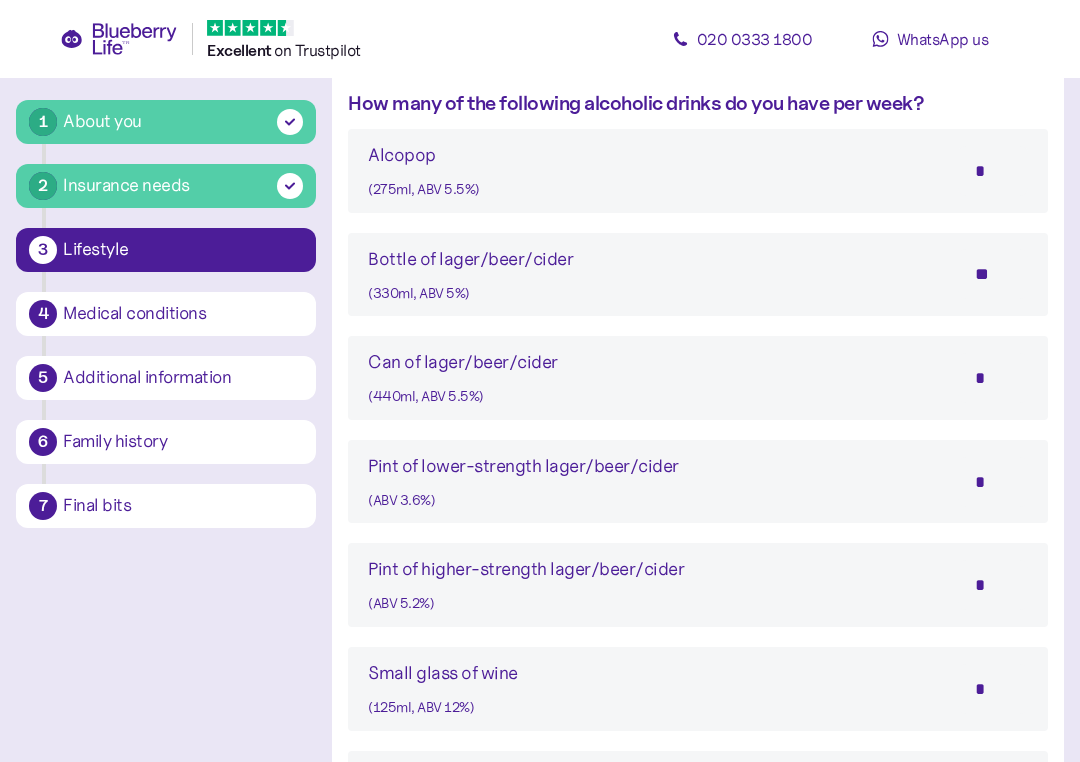 type on "*" 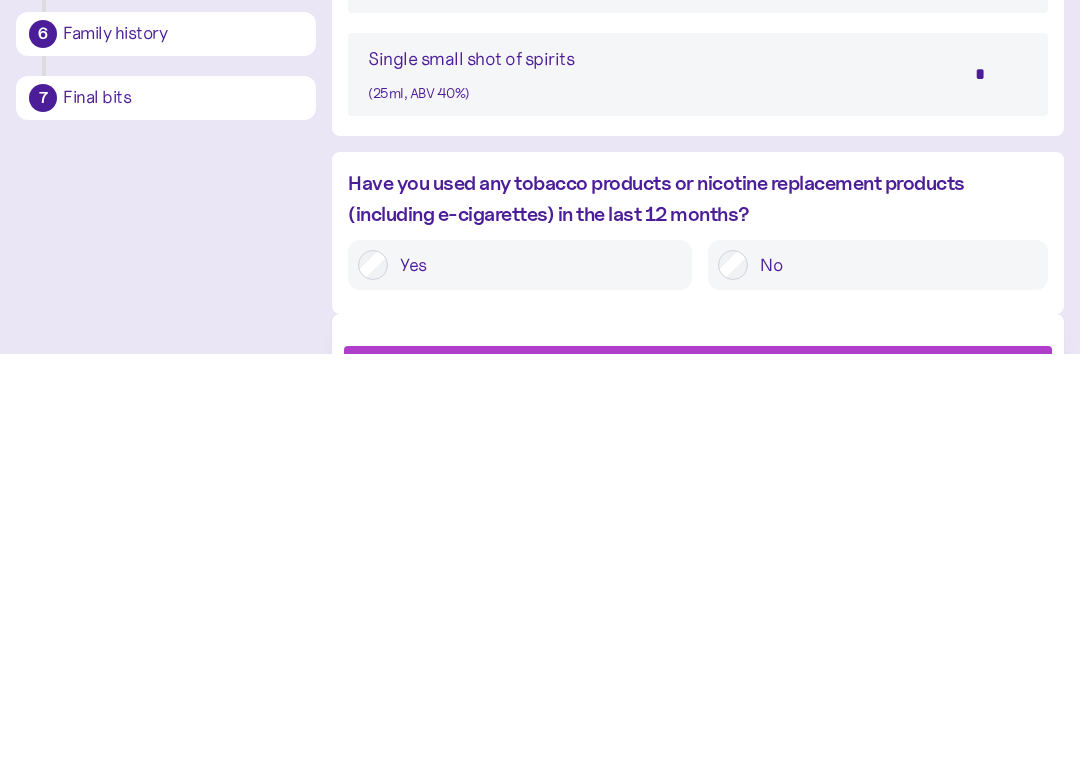 scroll, scrollTop: 1748, scrollLeft: 0, axis: vertical 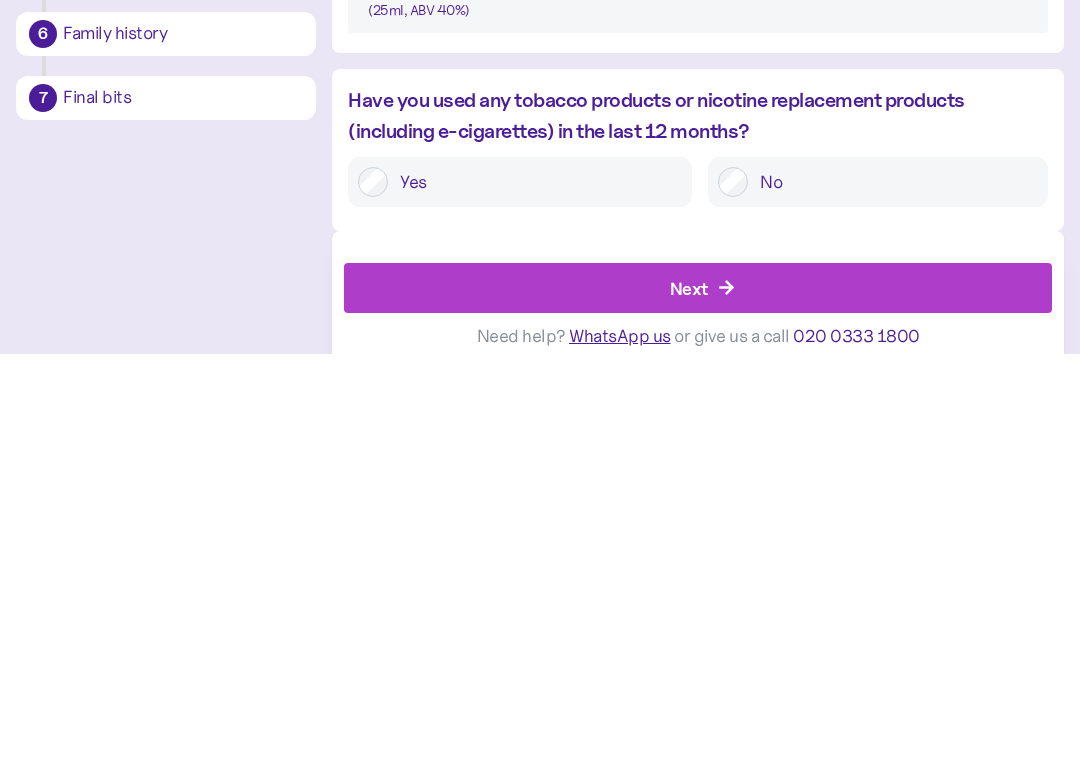 type on "*" 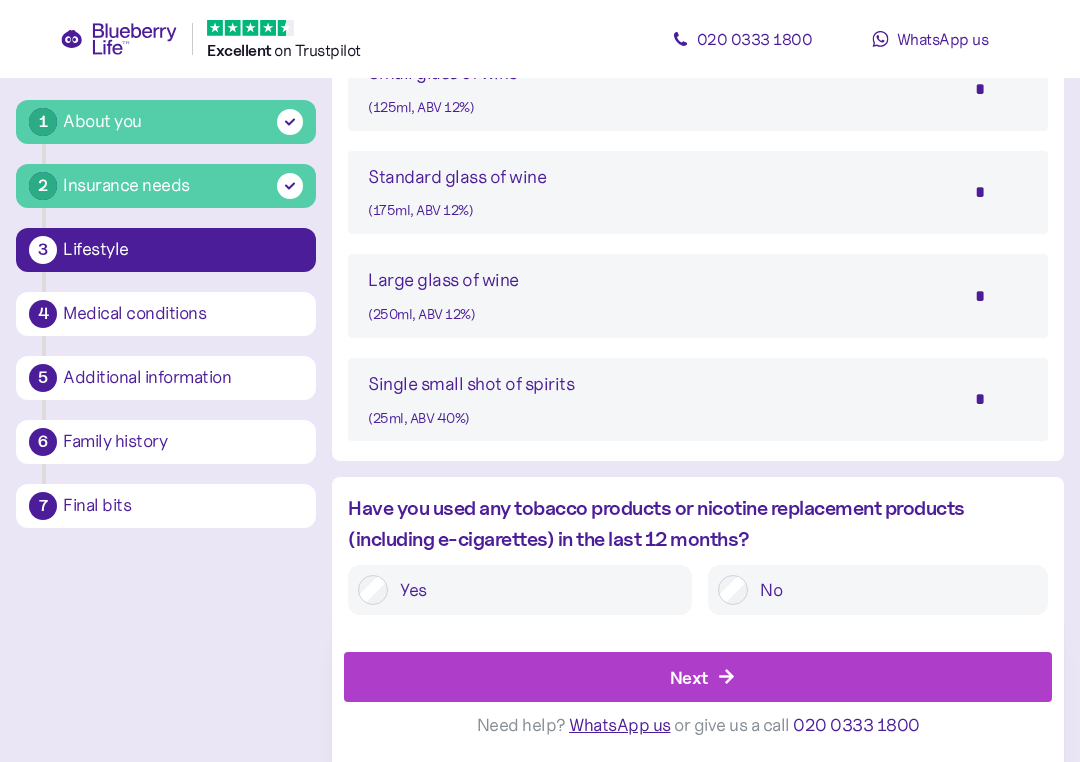 click 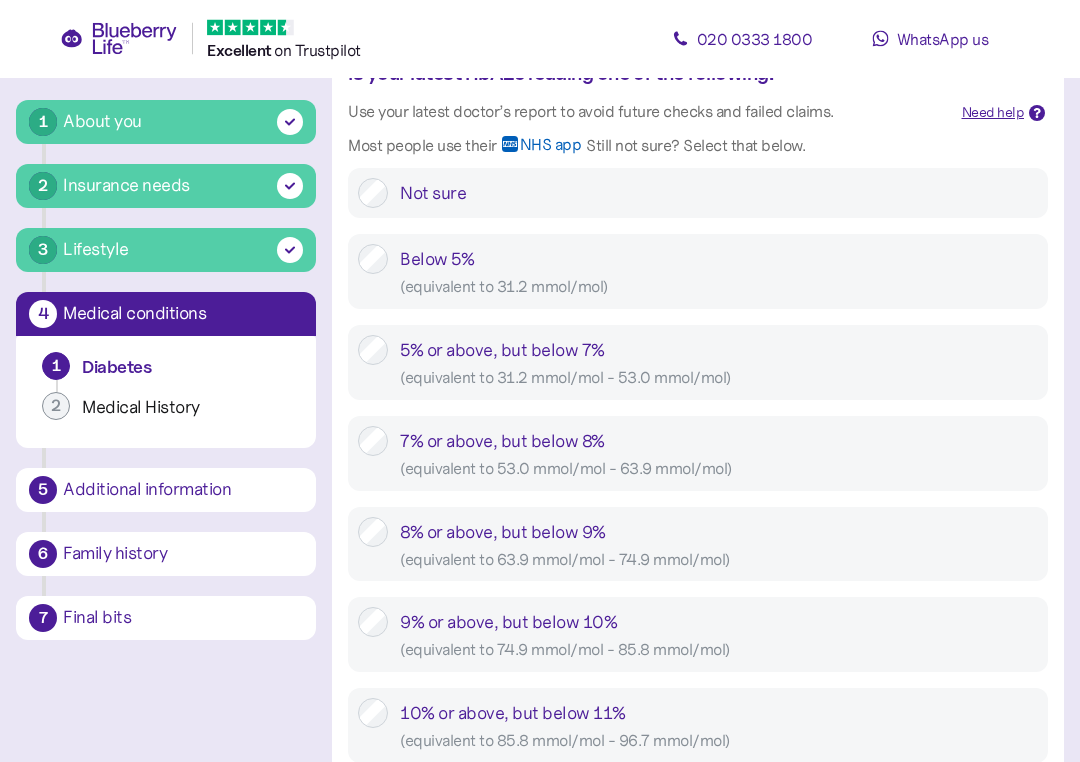 scroll, scrollTop: 780, scrollLeft: 0, axis: vertical 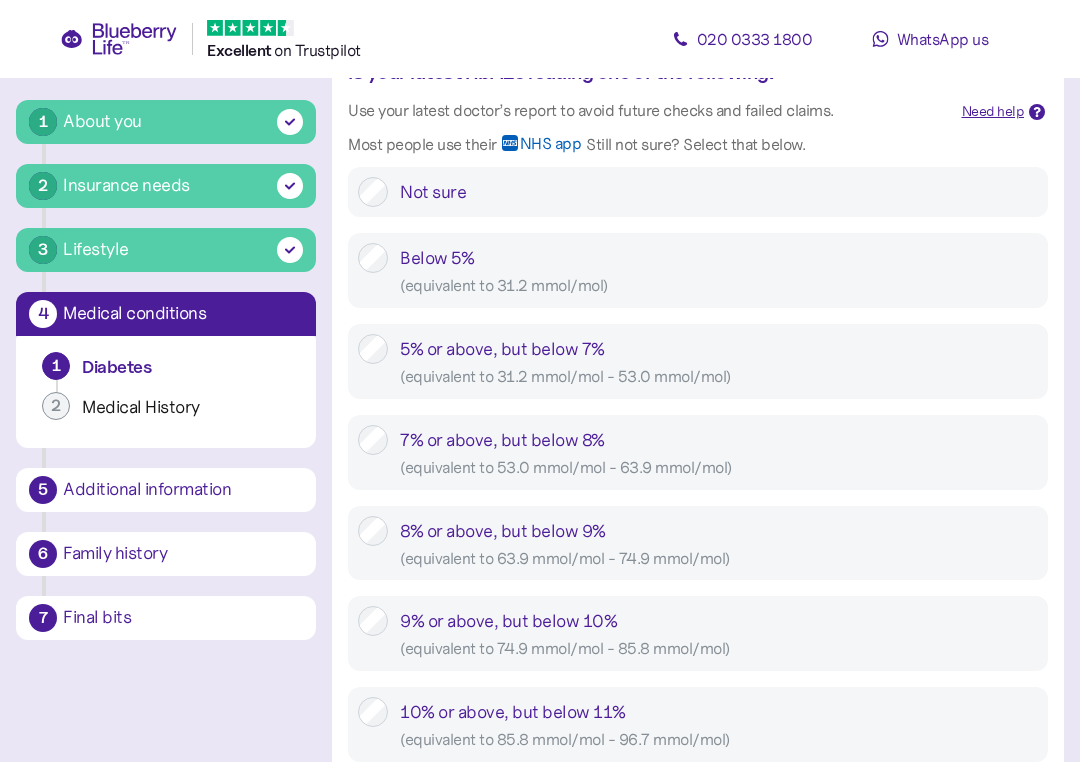 click on "( equivalent to 63.9 mmol/mol - 74.9 mmol/mol )" at bounding box center [719, 558] 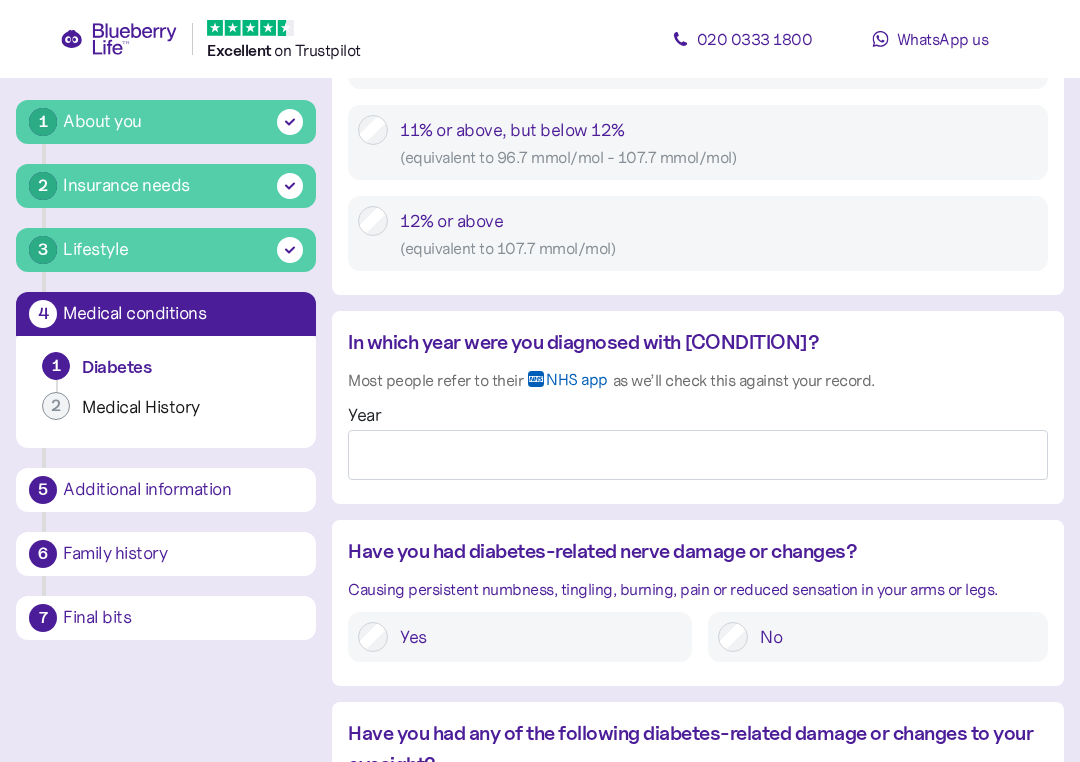 scroll, scrollTop: 1519, scrollLeft: 0, axis: vertical 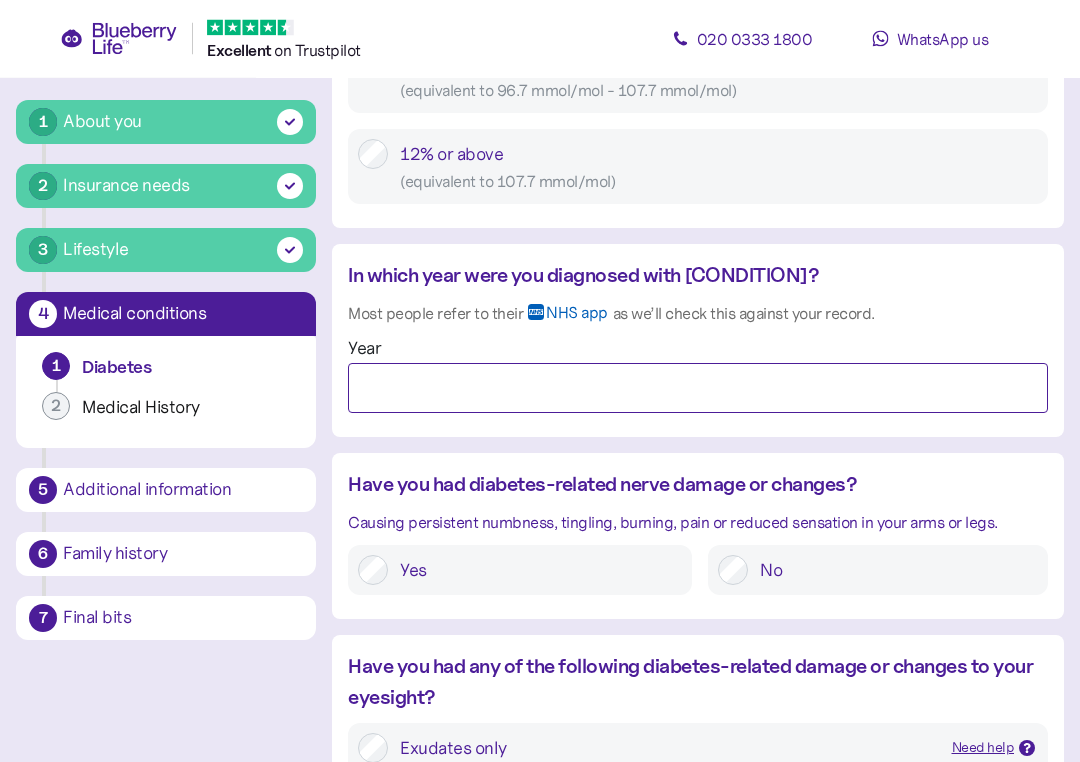 click on "Year" at bounding box center [698, 389] 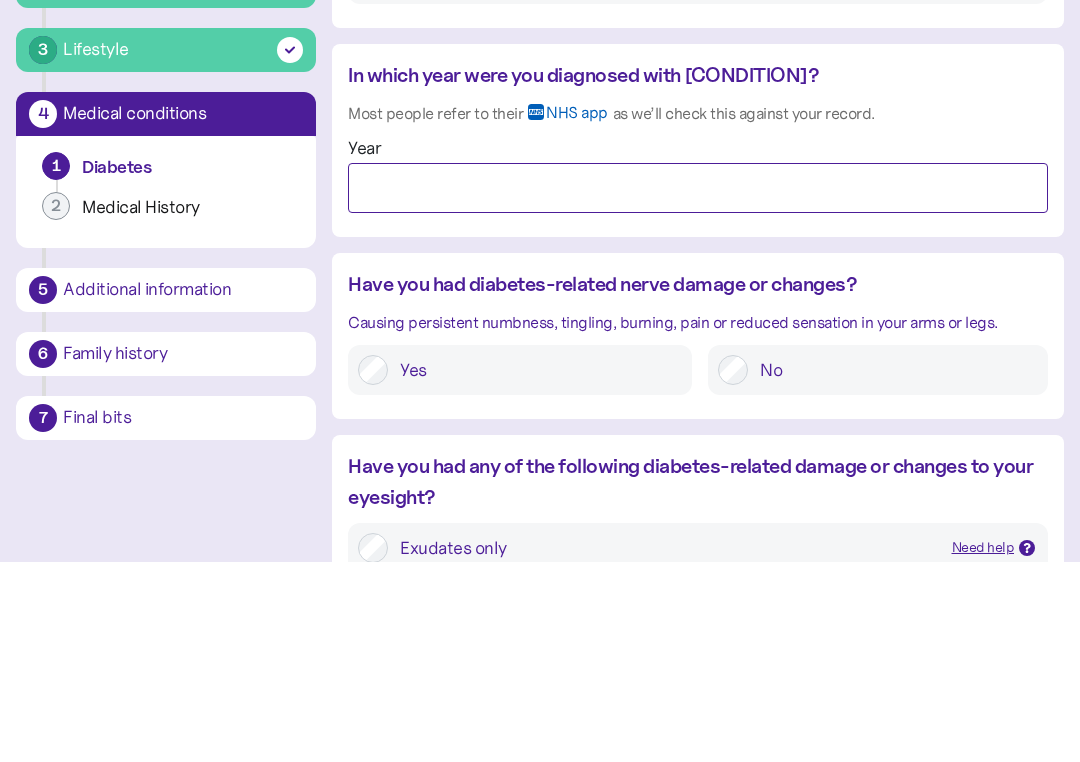 type on "*" 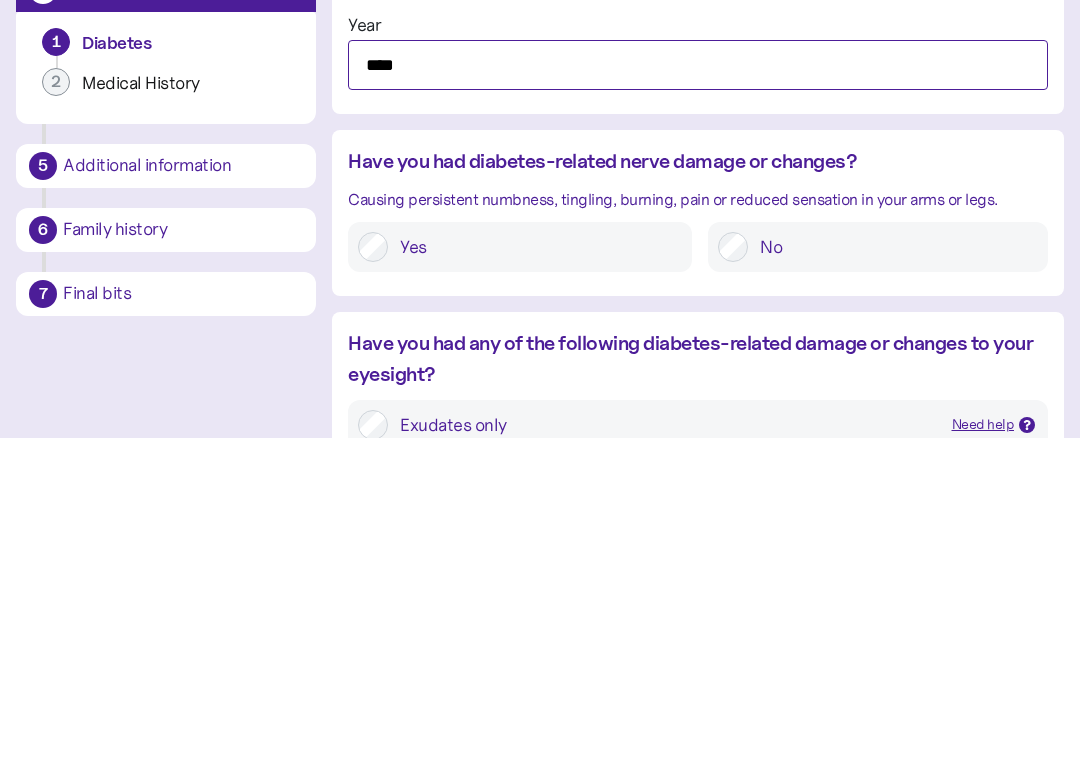 type on "****" 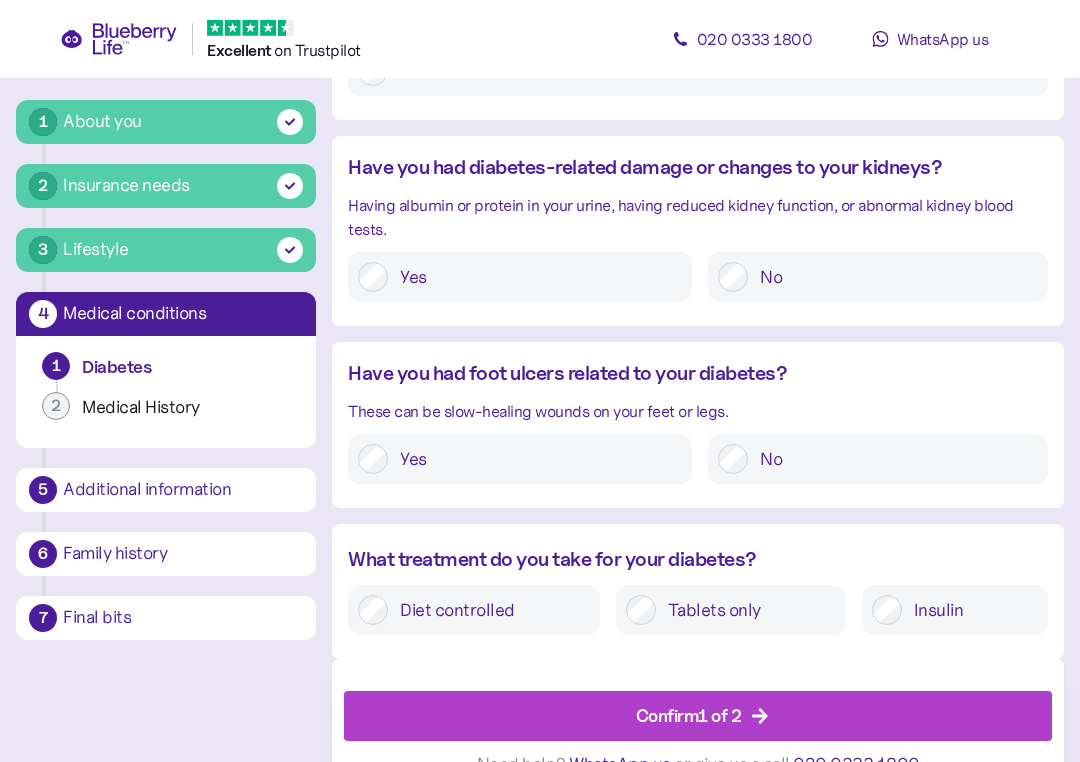 scroll, scrollTop: 2353, scrollLeft: 0, axis: vertical 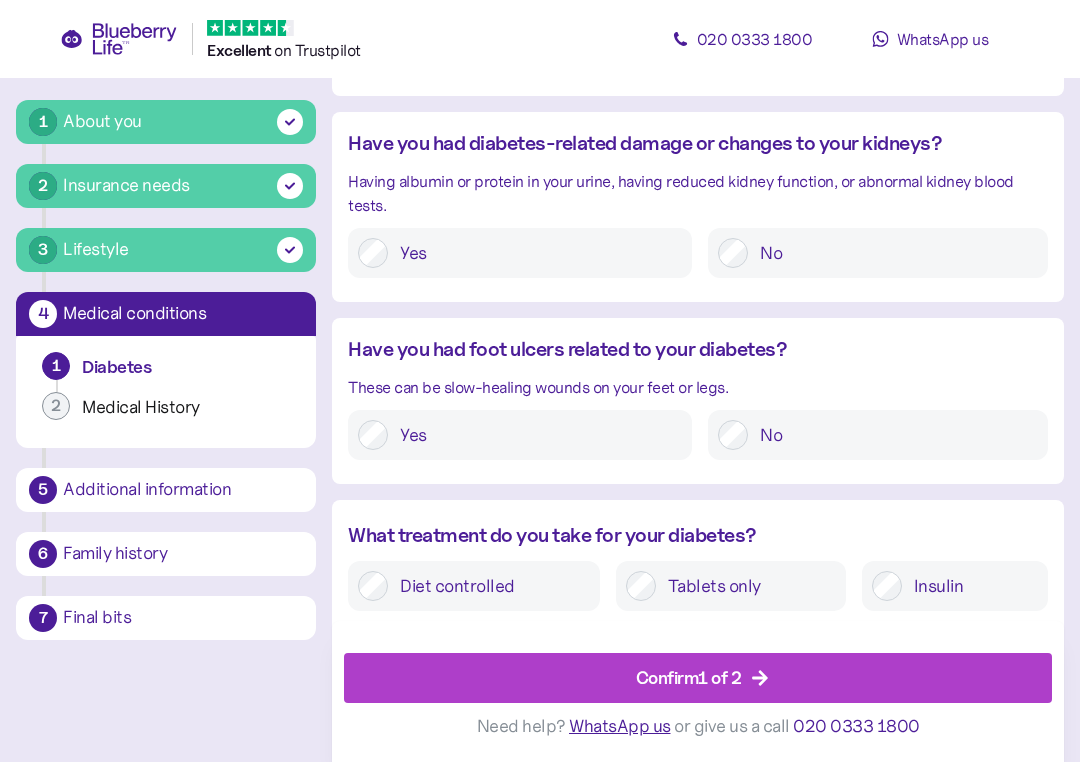 click on "Confirm  1 of 2" at bounding box center [702, 678] 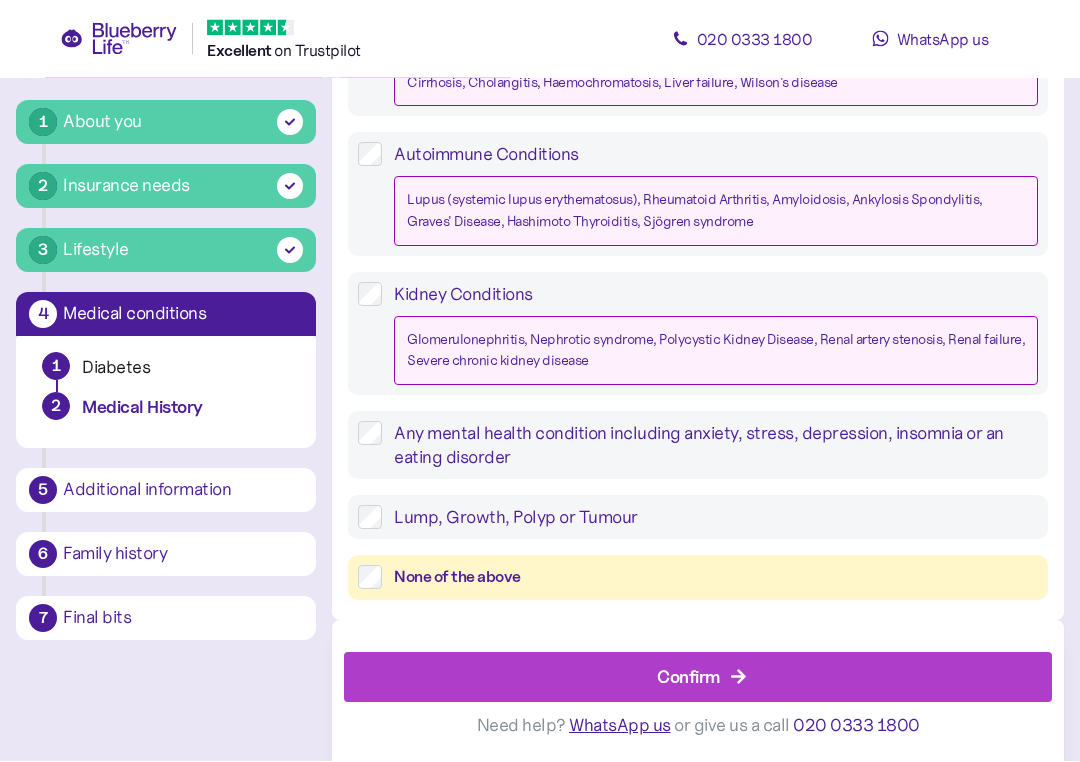 scroll, scrollTop: 1935, scrollLeft: 0, axis: vertical 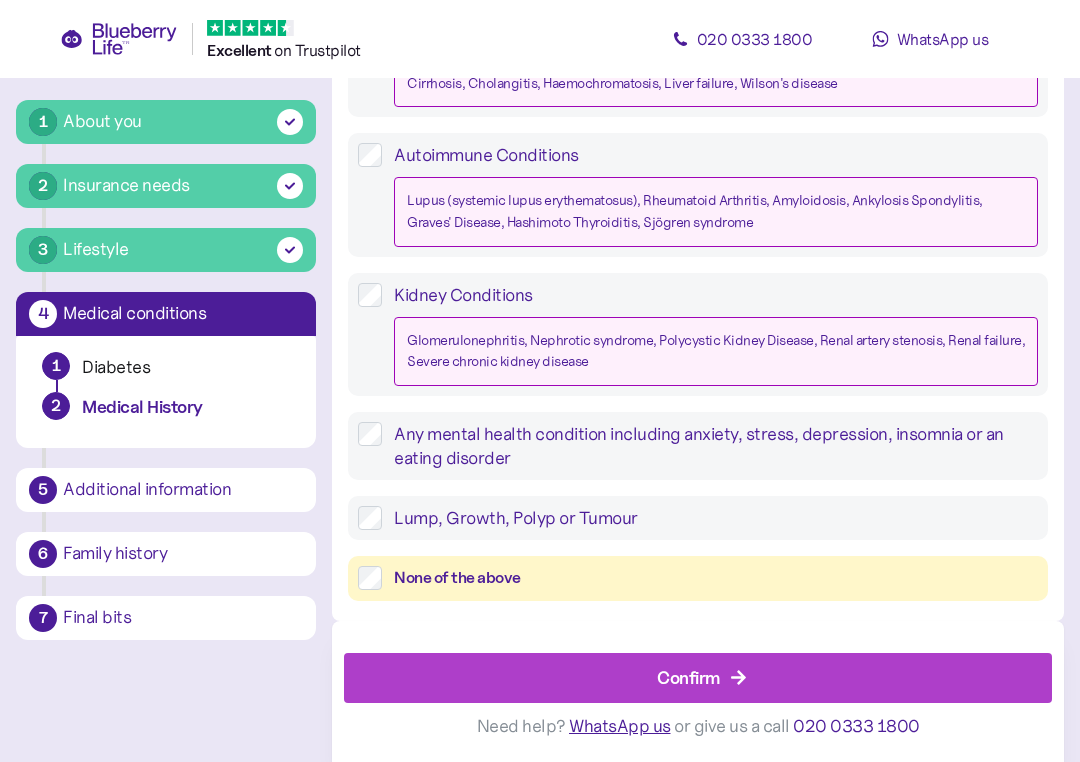 click on "Confirm" at bounding box center [688, 677] 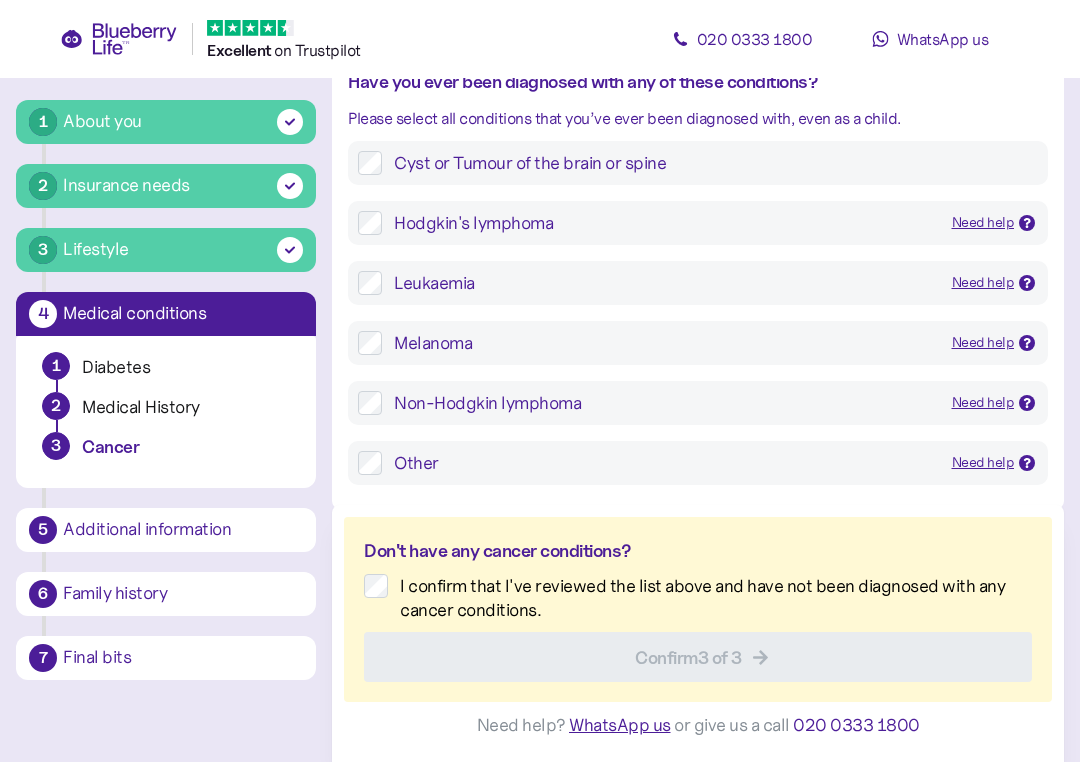 scroll, scrollTop: 223, scrollLeft: 0, axis: vertical 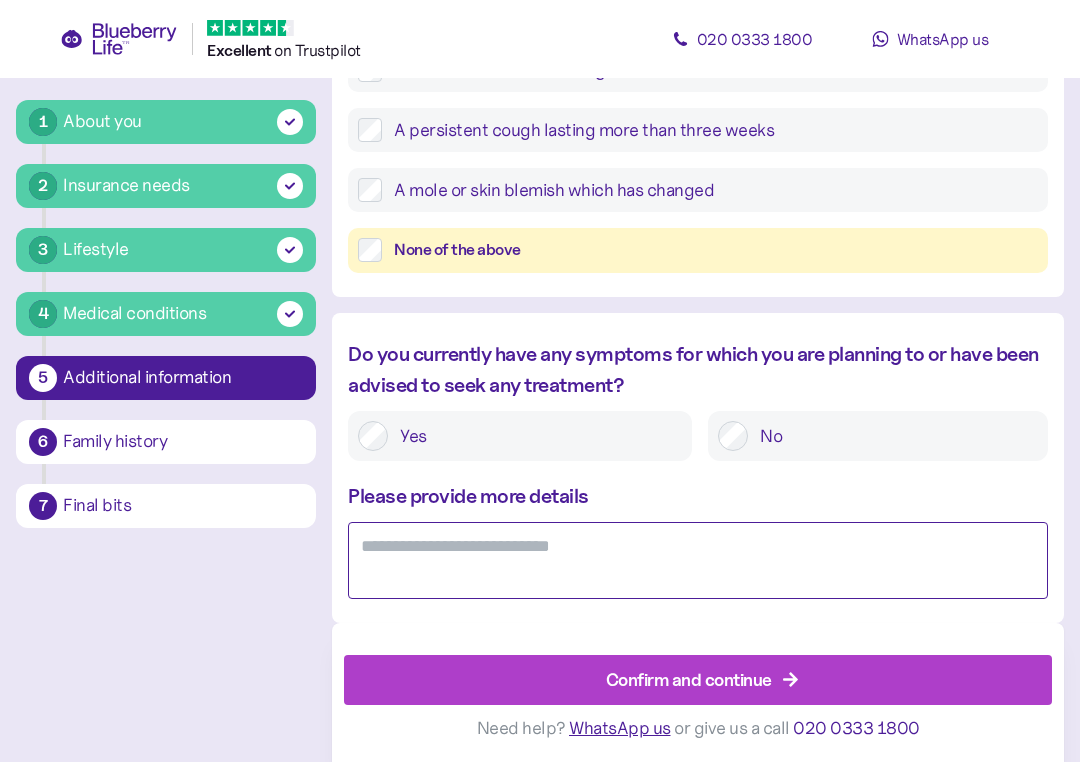 click at bounding box center (698, 560) 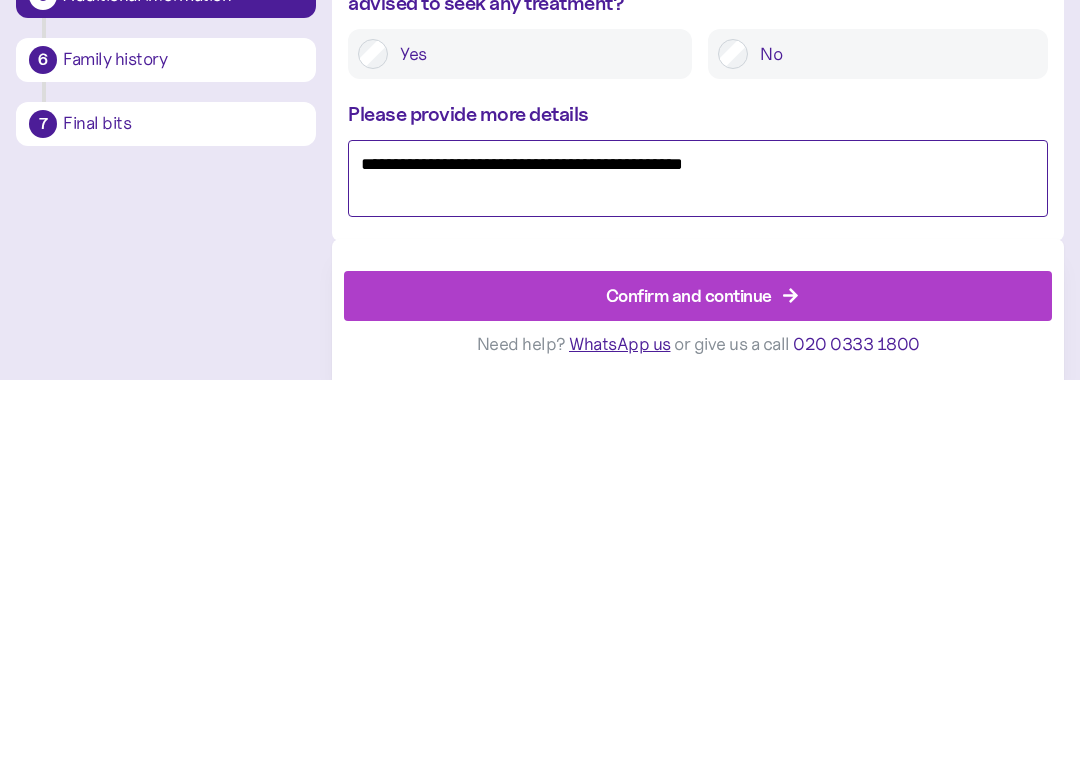 type on "**********" 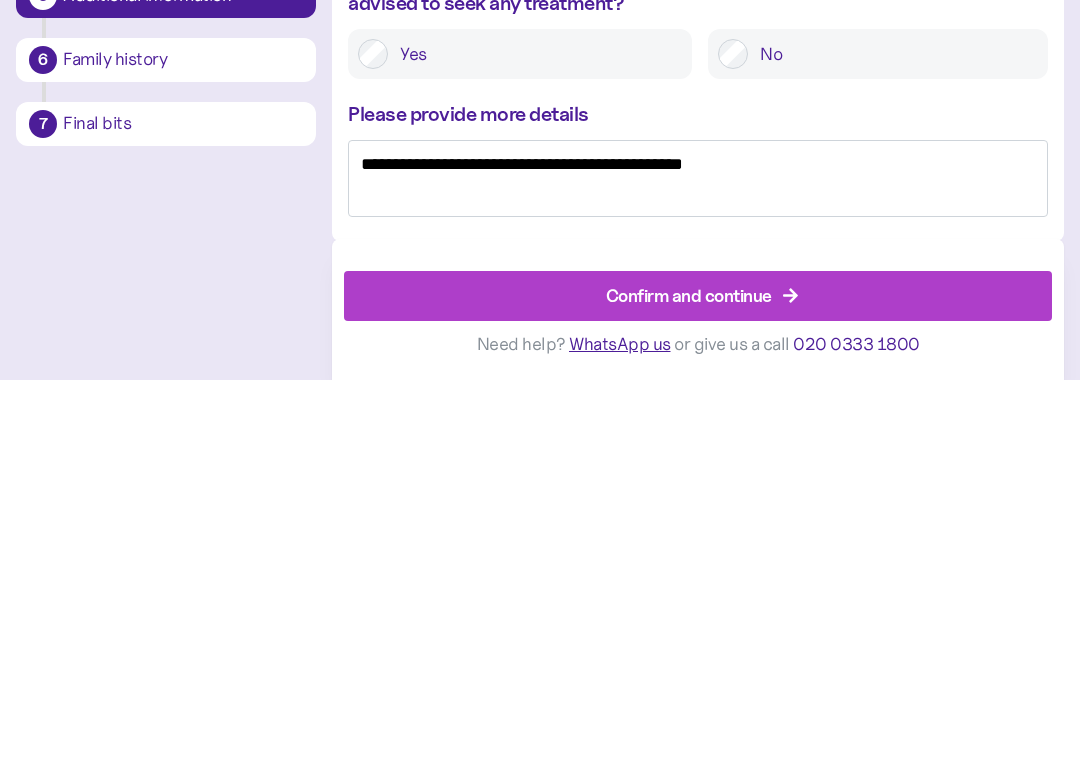 click on "Confirm and continue" at bounding box center (689, 677) 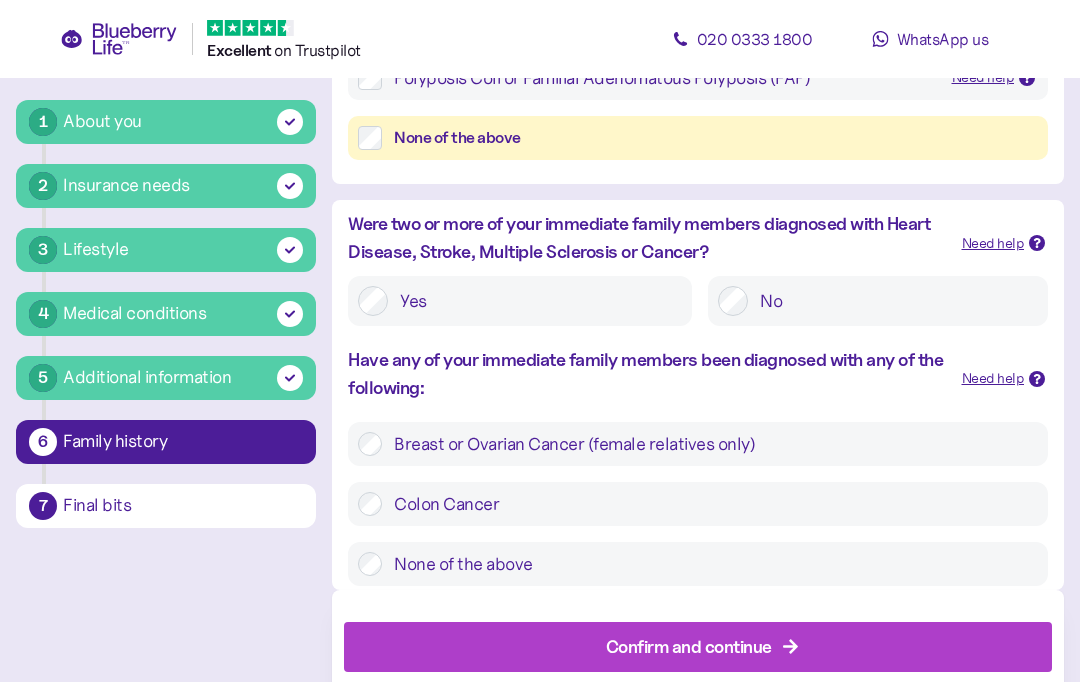 scroll, scrollTop: 641, scrollLeft: 0, axis: vertical 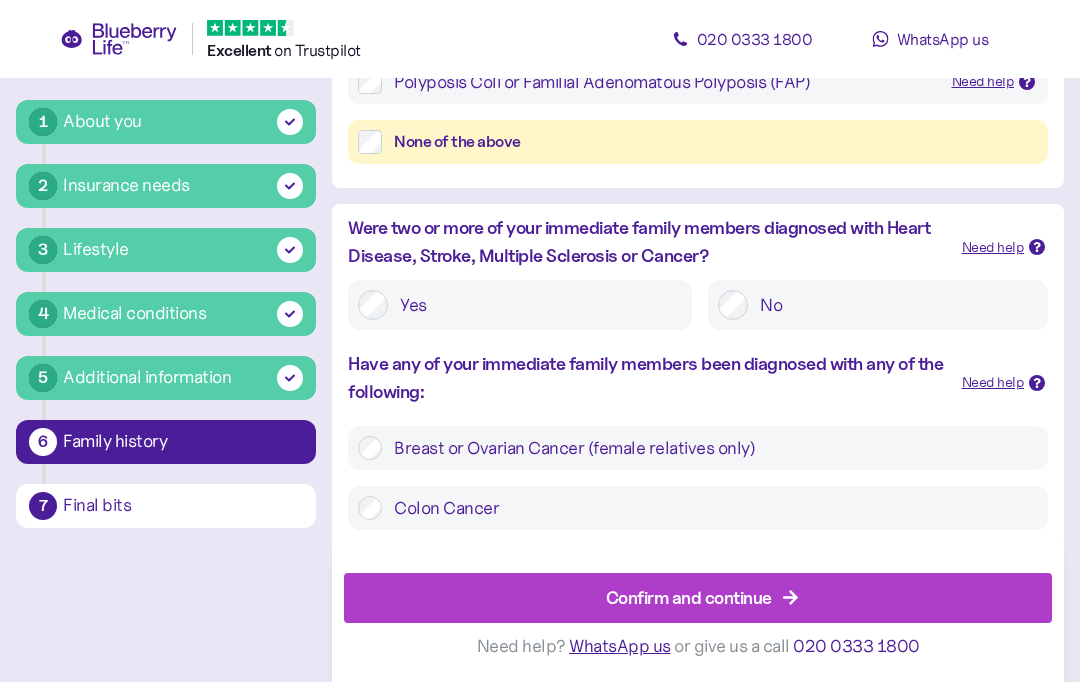 click on "Confirm and continue" at bounding box center [689, 597] 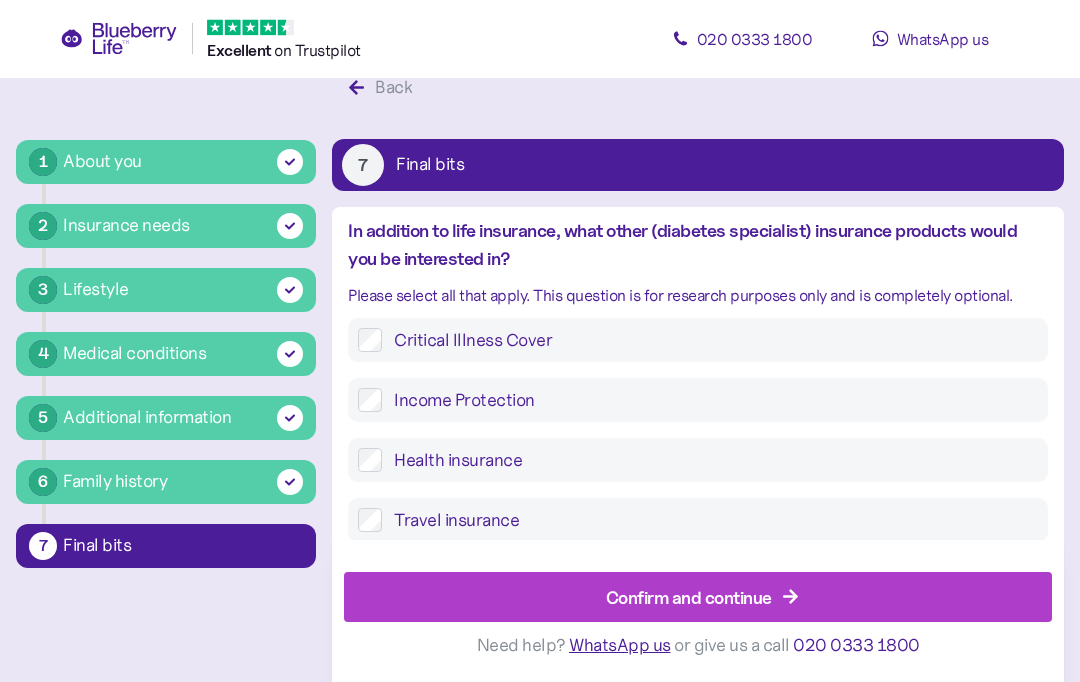 scroll, scrollTop: 38, scrollLeft: 0, axis: vertical 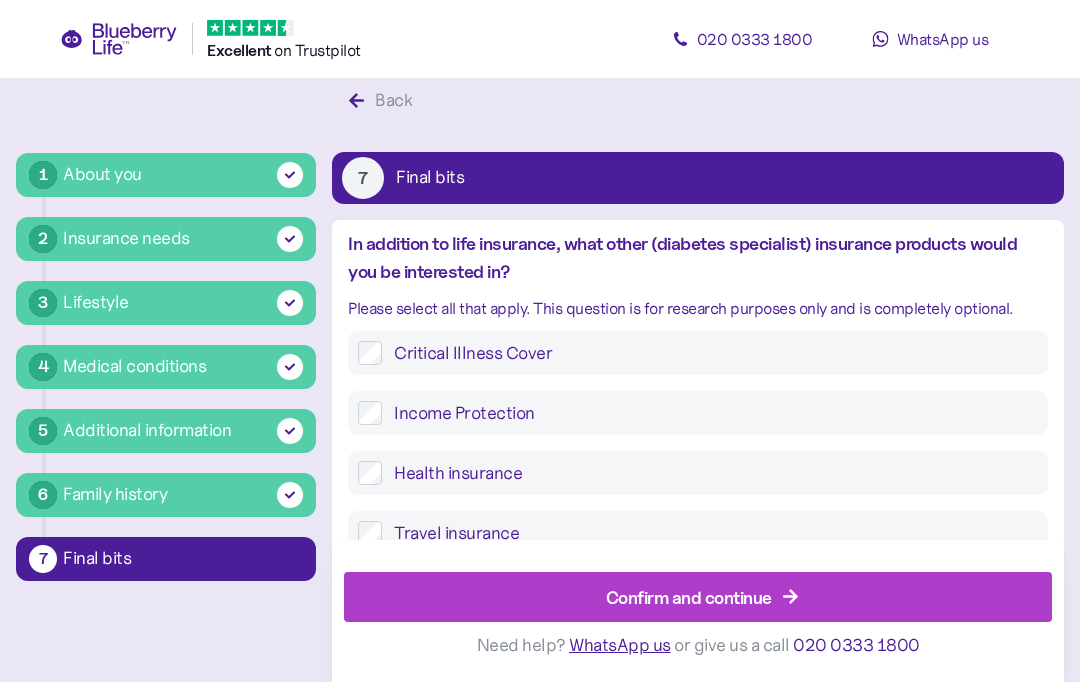 click on "Confirm and continue" at bounding box center [702, 598] 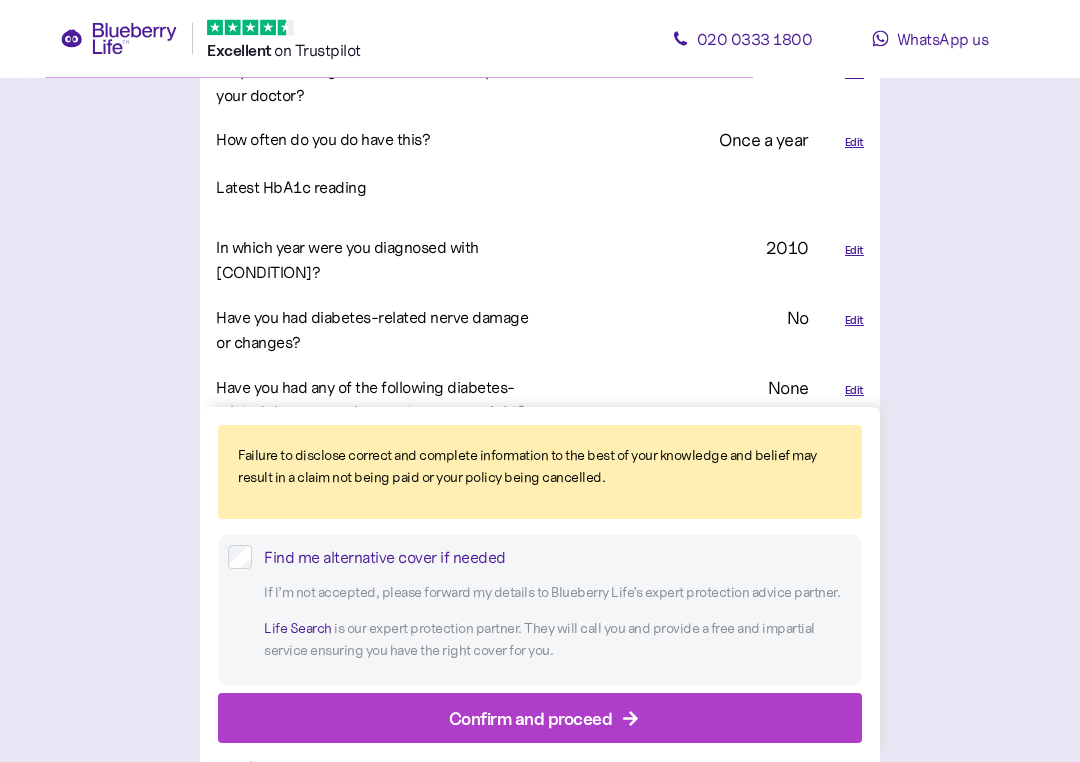 scroll, scrollTop: 2429, scrollLeft: 0, axis: vertical 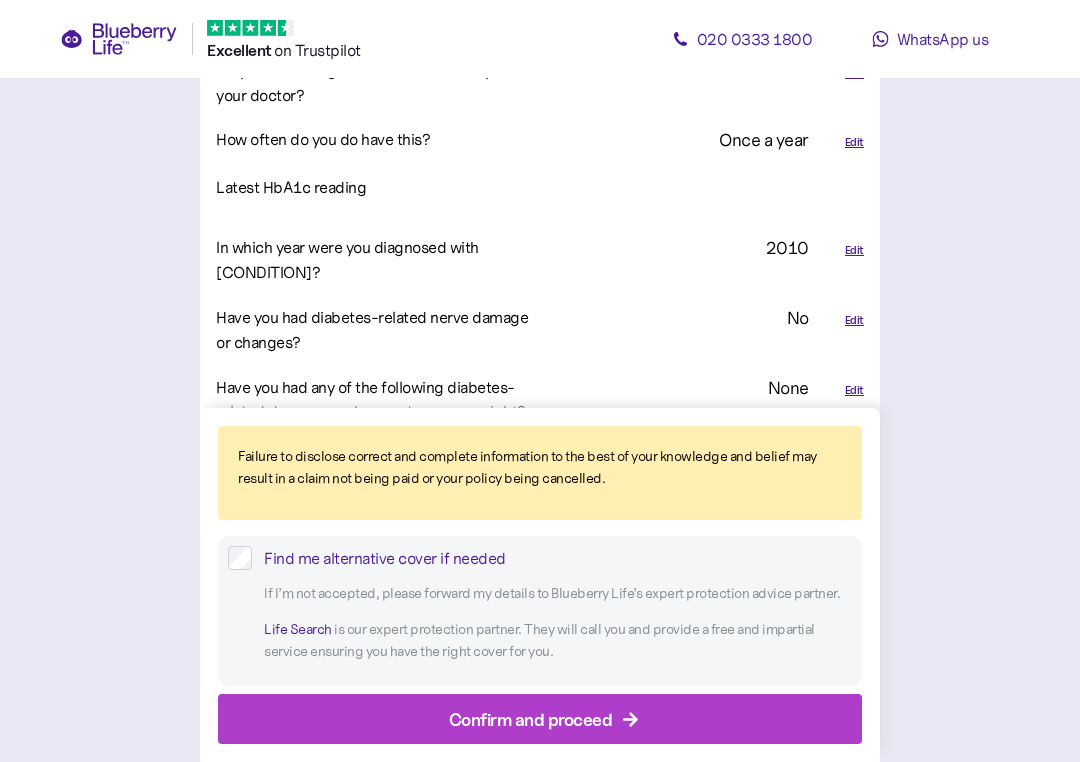 click on "Failure to disclose correct and complete information to the best of your knowledge and belief may result in a claim not being paid or your policy being cancelled. Find me alternative cover if needed If I’m not accepted, please forward my details to Blueberry Life ’s expert protection advice partner. Life Search is our expert protection partner. They will call you and provide a free and impartial service ensuring you have the right cover for you. Confirm and proceed" at bounding box center [540, 585] 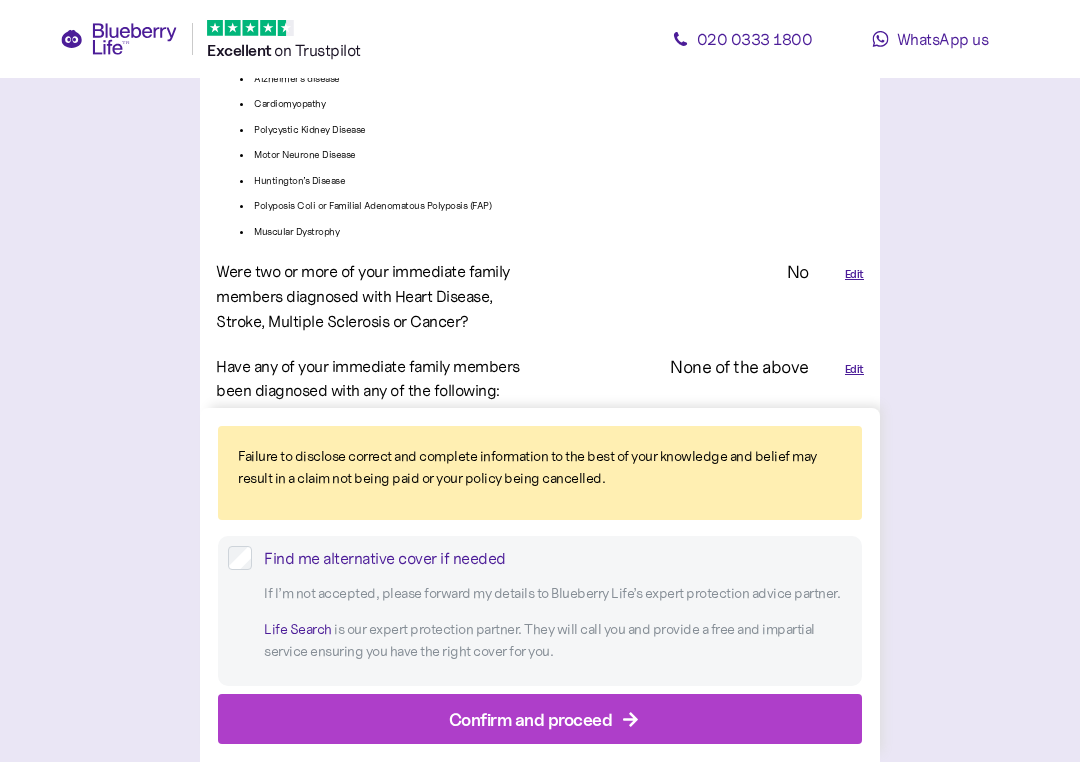 scroll, scrollTop: 4649, scrollLeft: 0, axis: vertical 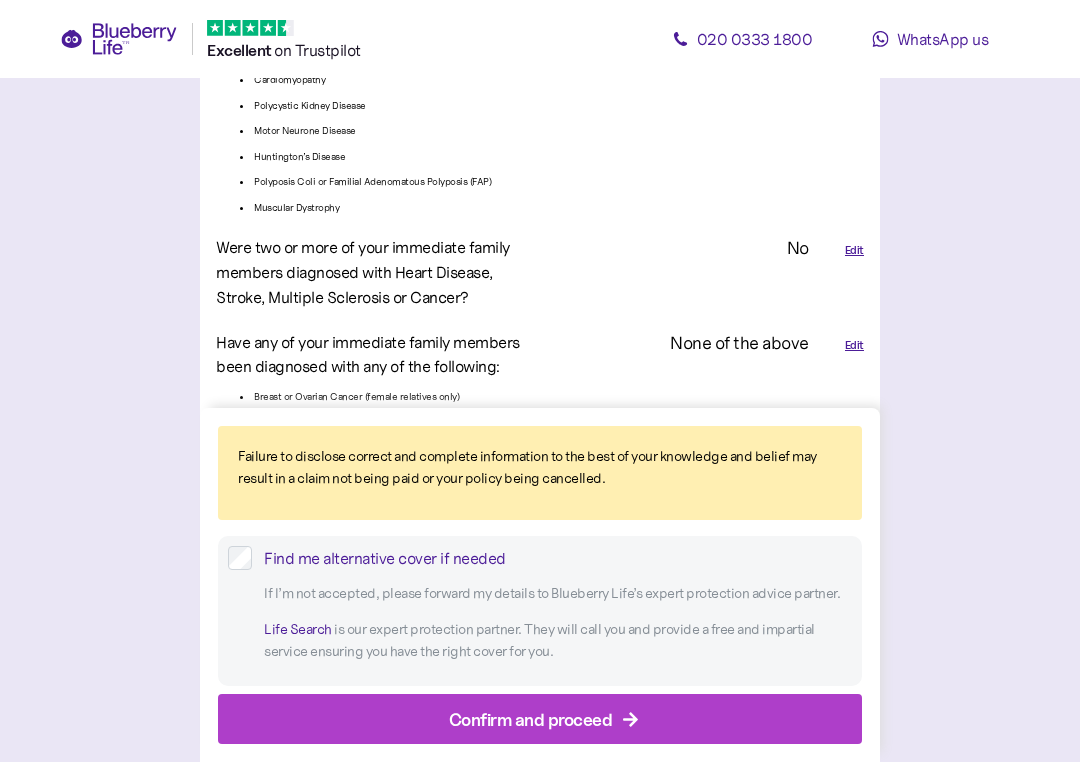click on "Confirm and proceed" at bounding box center (531, 718) 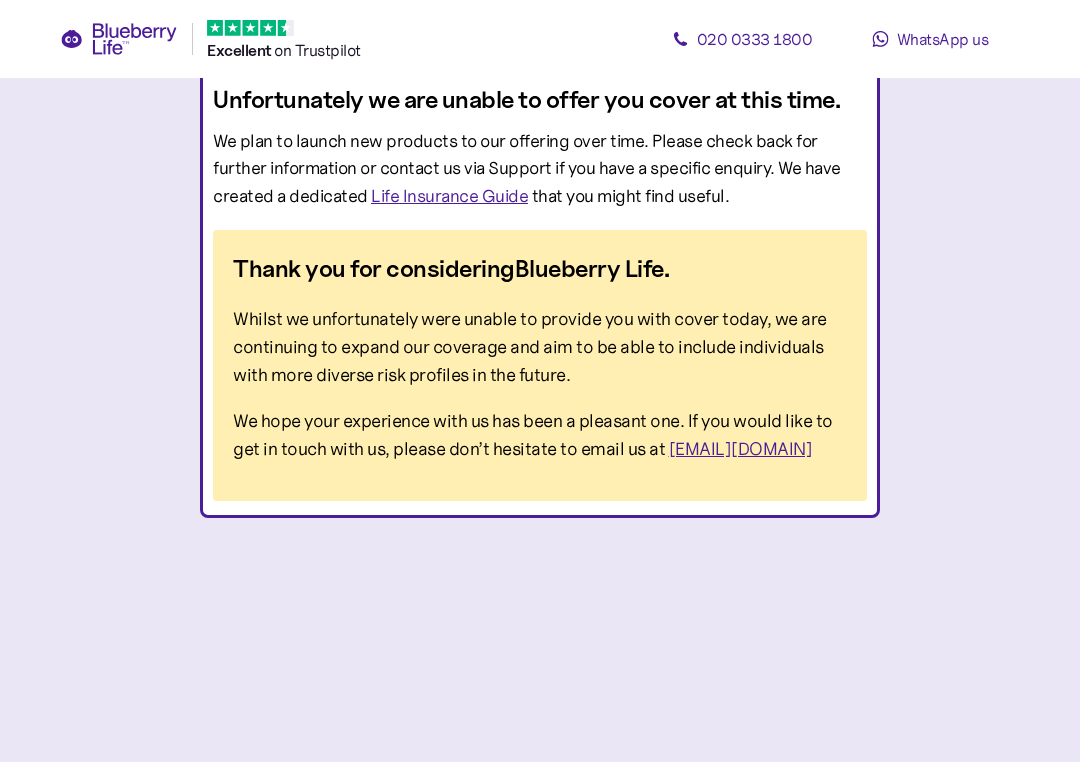 scroll, scrollTop: 0, scrollLeft: 0, axis: both 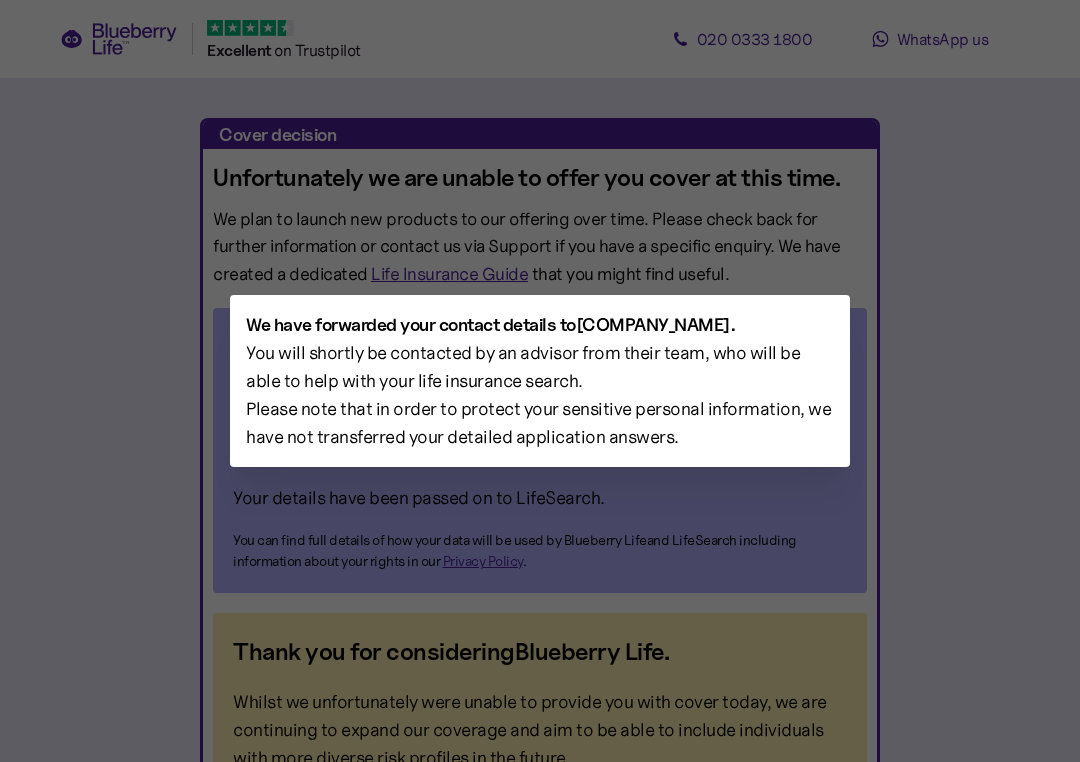 click at bounding box center (540, 381) 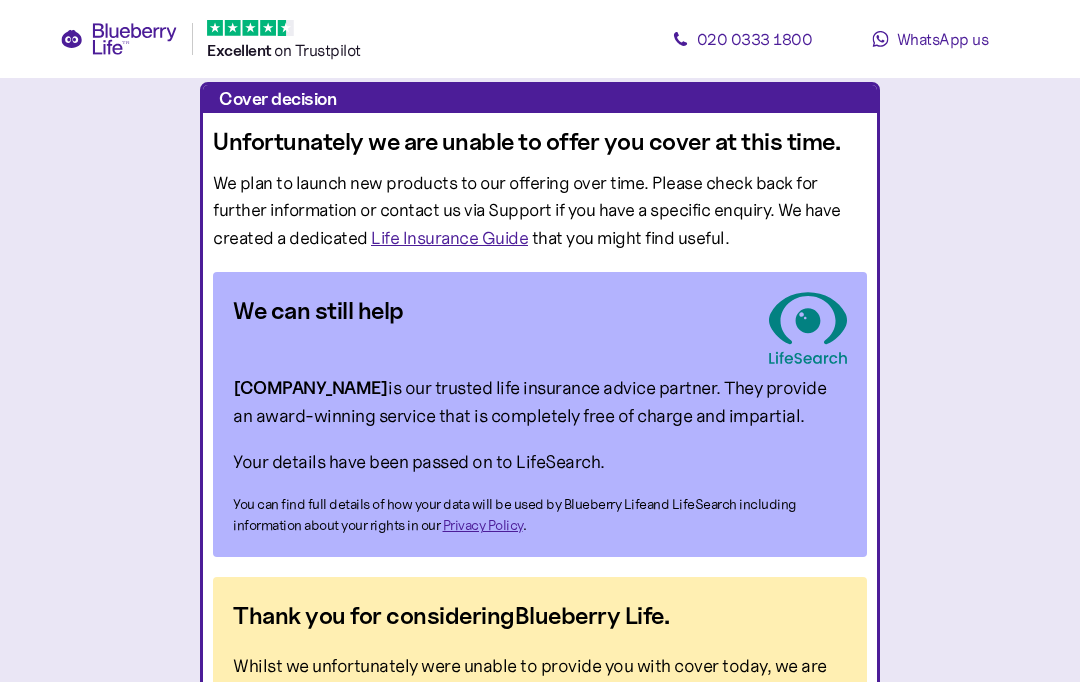 scroll, scrollTop: 0, scrollLeft: 0, axis: both 